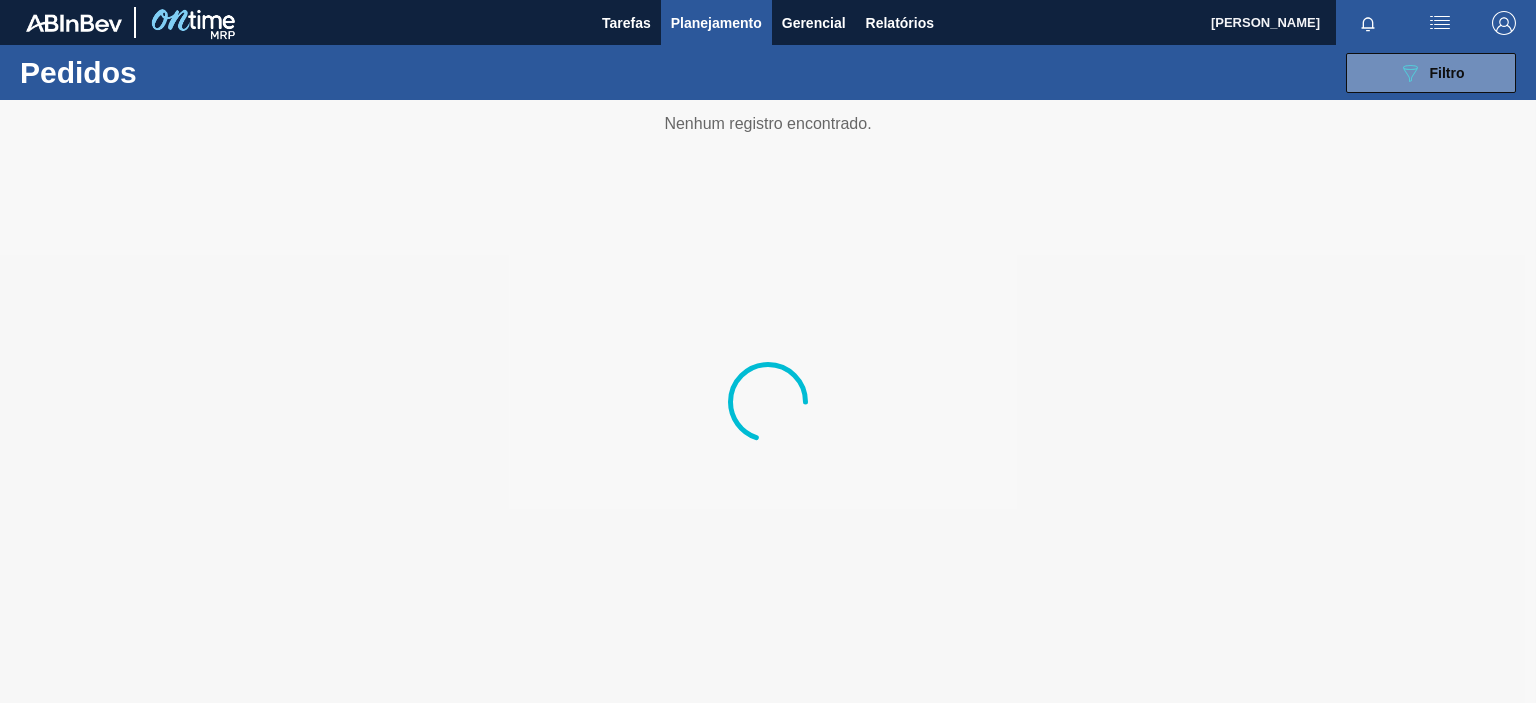 scroll, scrollTop: 0, scrollLeft: 0, axis: both 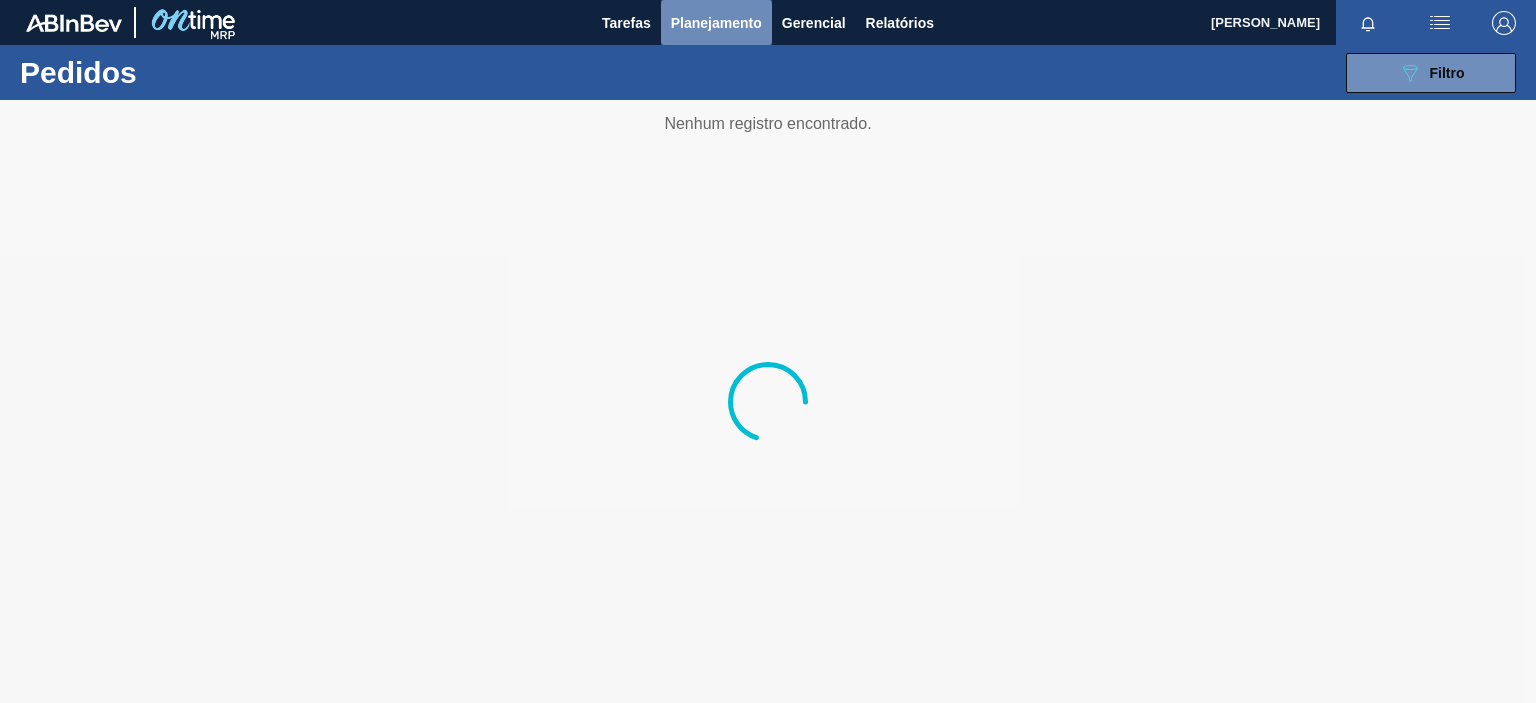 click on "Planejamento" at bounding box center [716, 23] 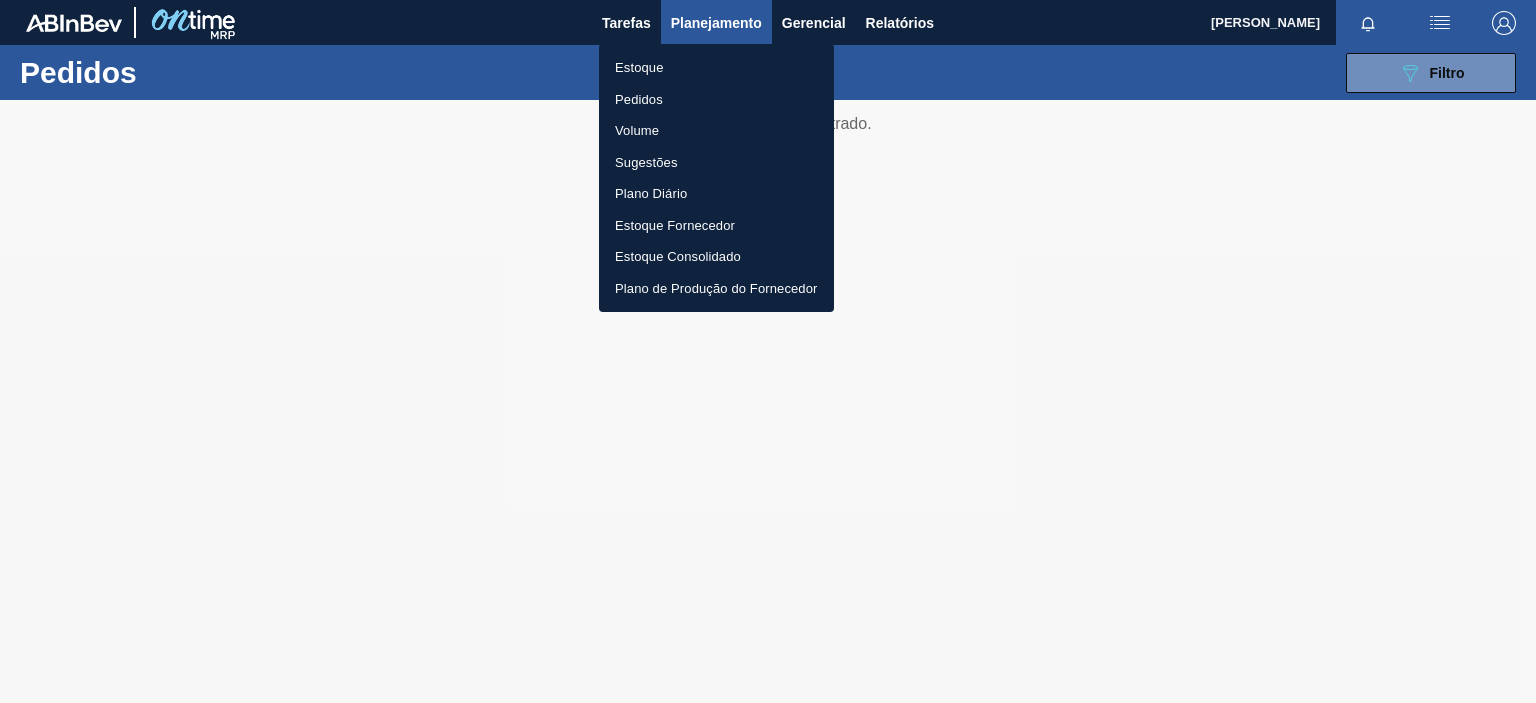 click on "Estoque" at bounding box center [716, 68] 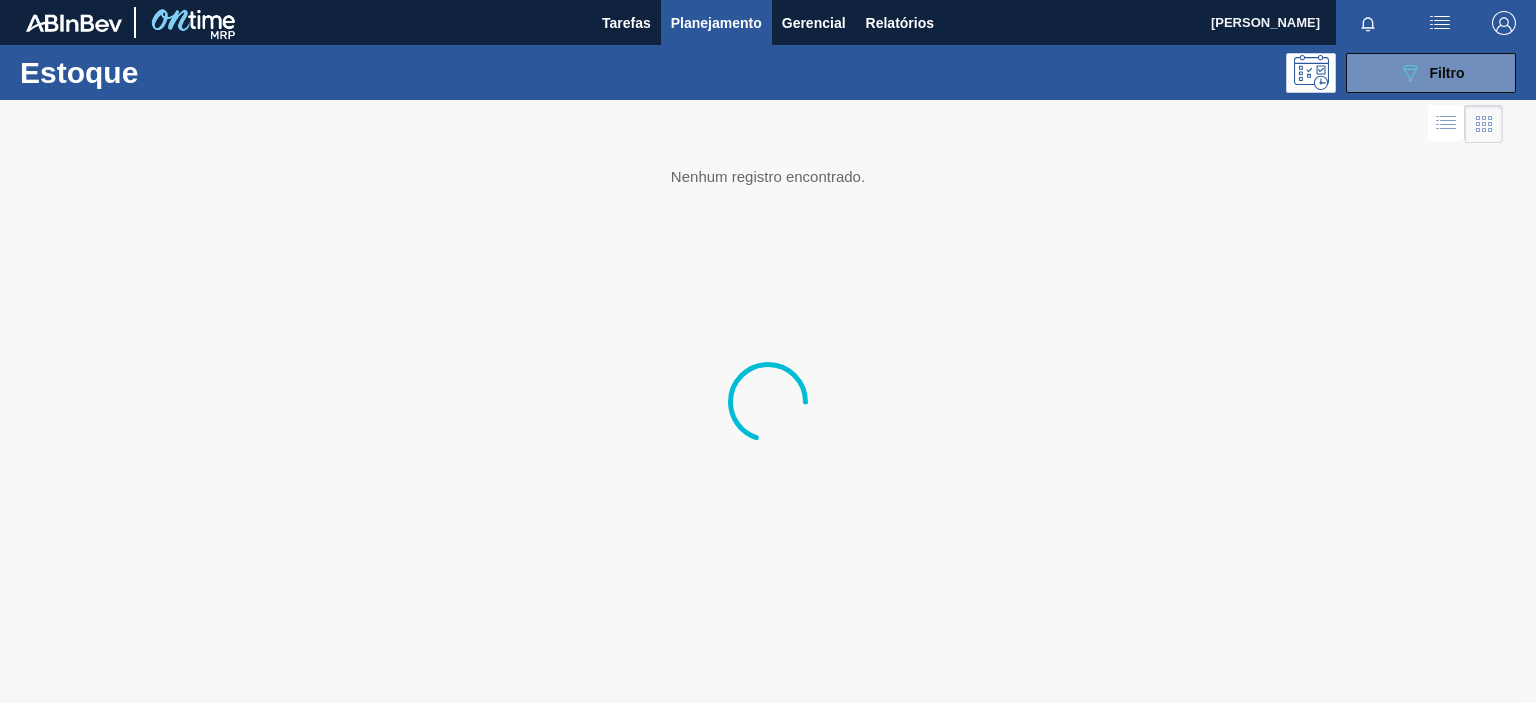 click on "089F7B8B-B2A5-4AFE-B5C0-19BA573D28AC Filtro" at bounding box center [916, 73] 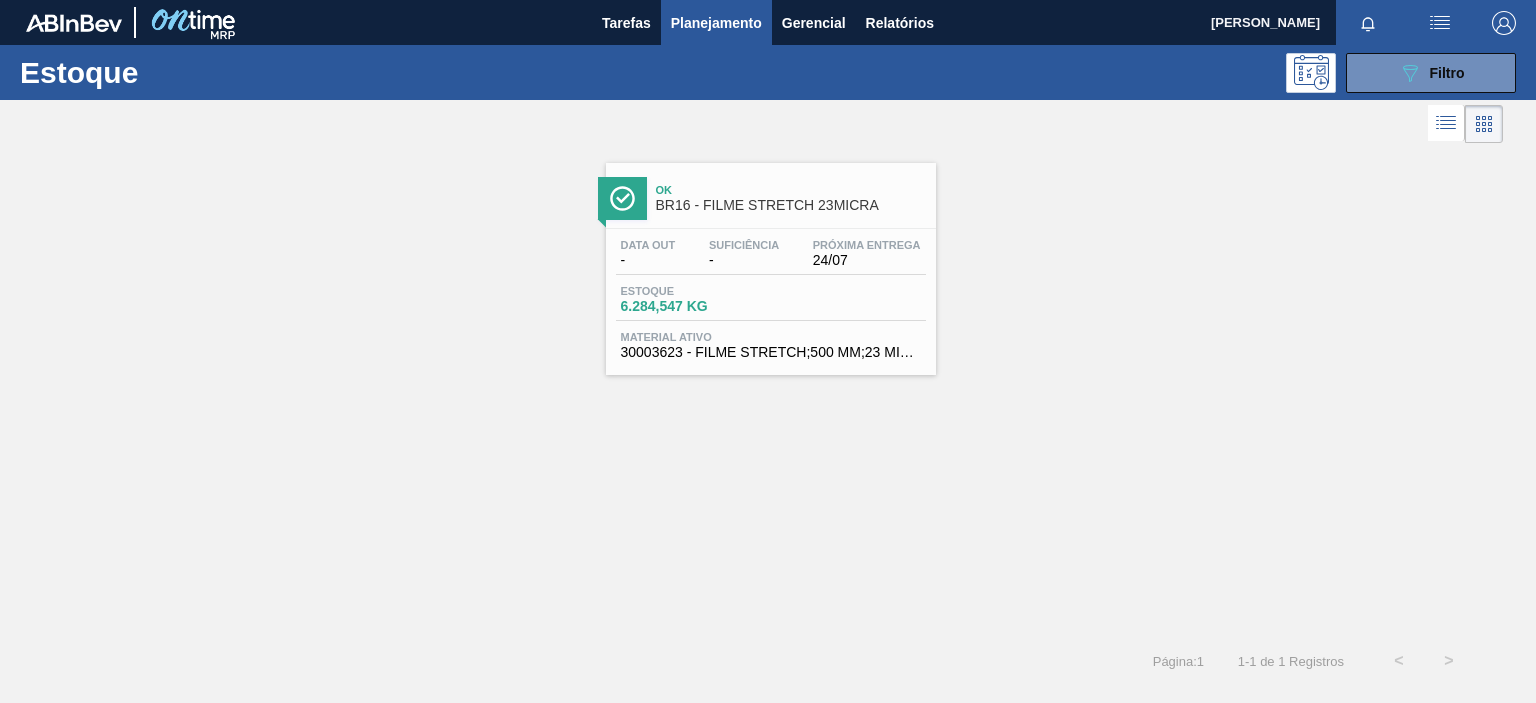 drag, startPoint x: 1414, startPoint y: 82, endPoint x: 1428, endPoint y: 125, distance: 45.221676 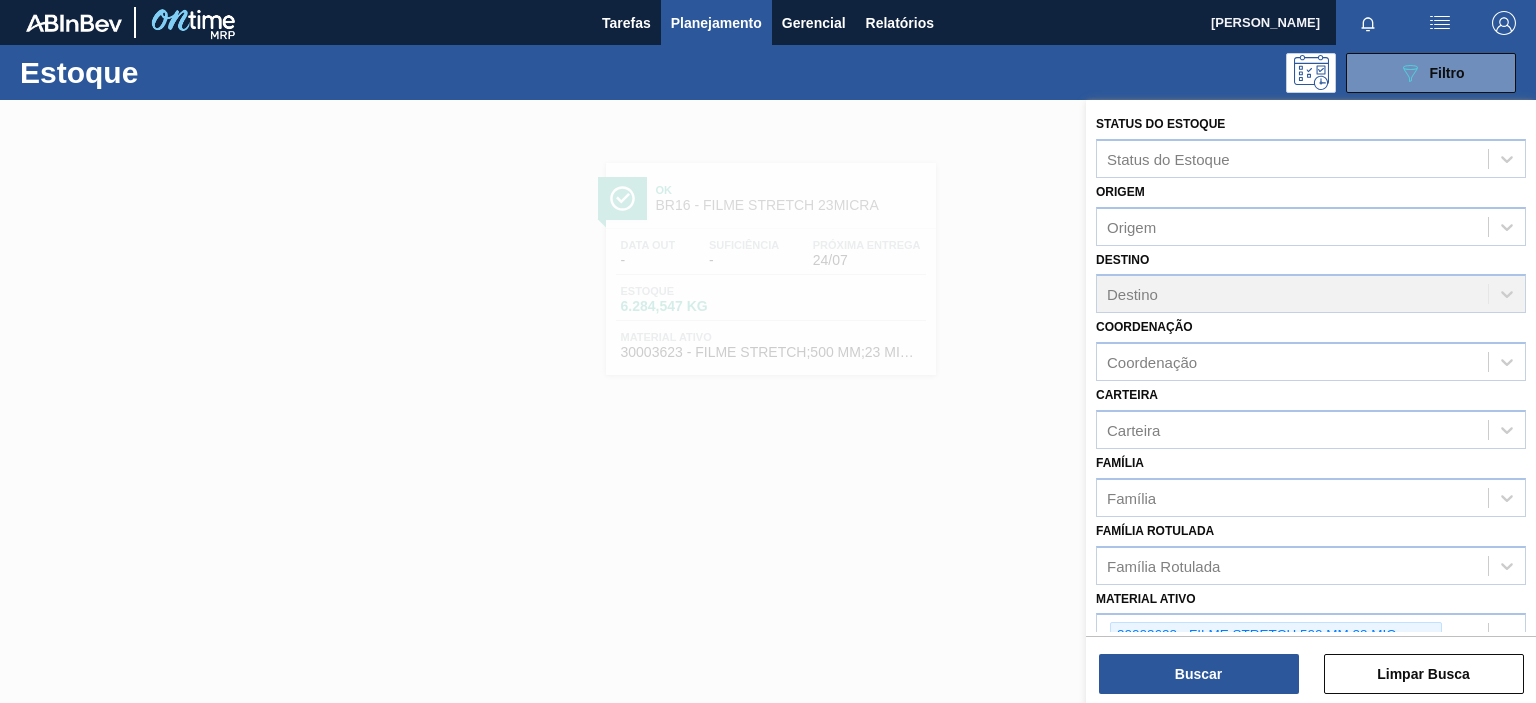 click 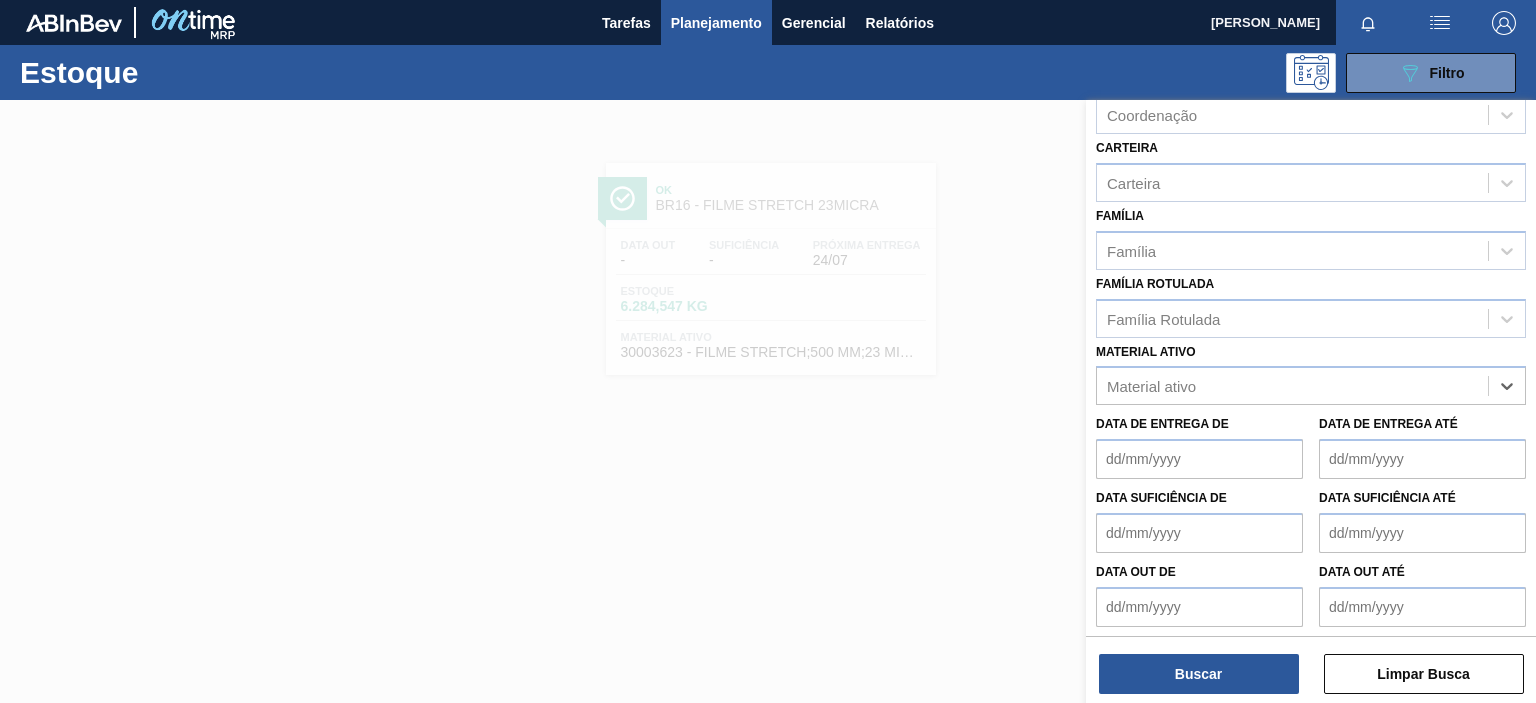 click on "Status do Estoque Status do Estoque Origem Origem Destino Destino Coordenação Coordenação Carteira Carteira Família Família Família Rotulada Família Rotulada Material ativo option 30003623 - FILME STRETCH;500 MM;23 MICRA;;HISTRETCH, deselected.   Select is focused ,type to refine list, press Down to open the menu,  press left to focus selected values Material ativo Data de Entrega de Data de Entrega até Data suficiência de Data suficiência até Data out de Data out até" at bounding box center [1311, 245] 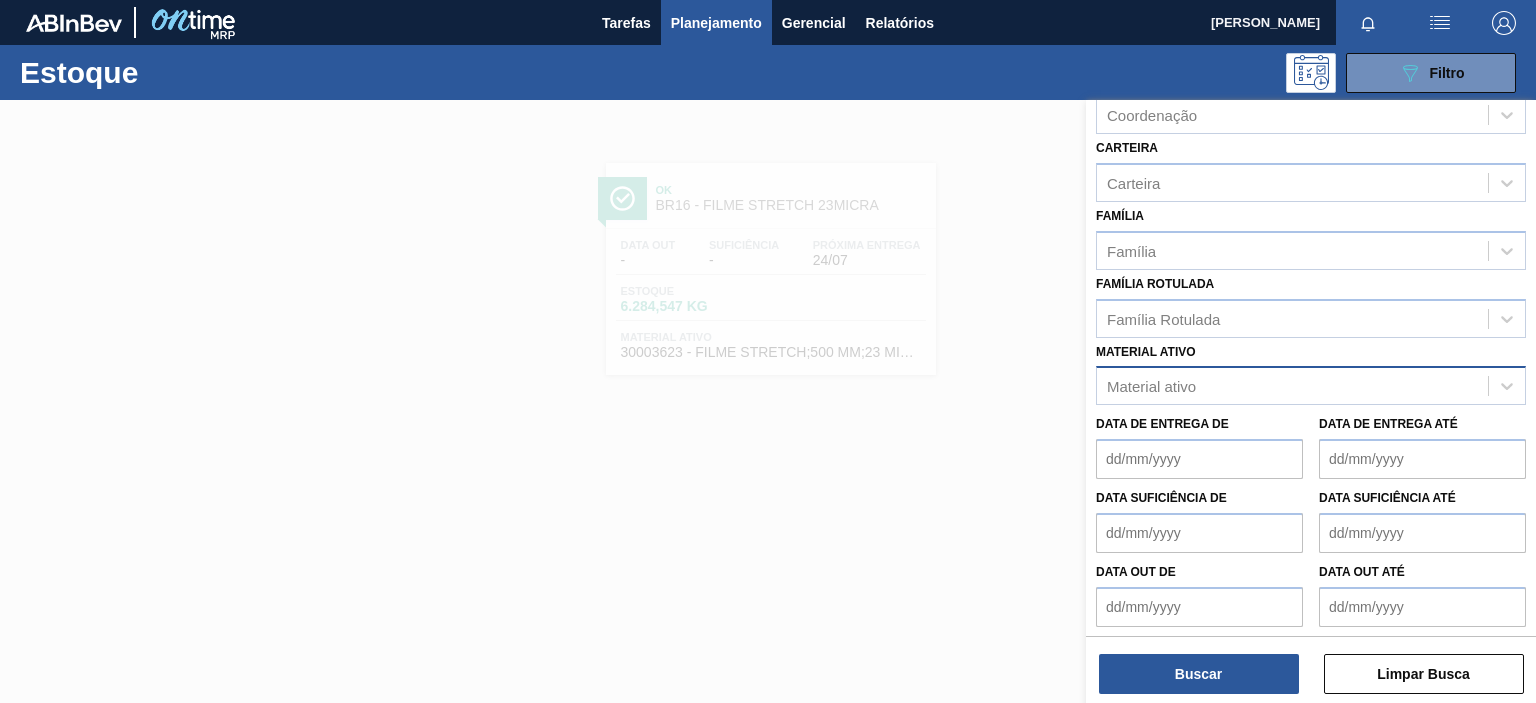 click on "Material ativo" at bounding box center [1151, 386] 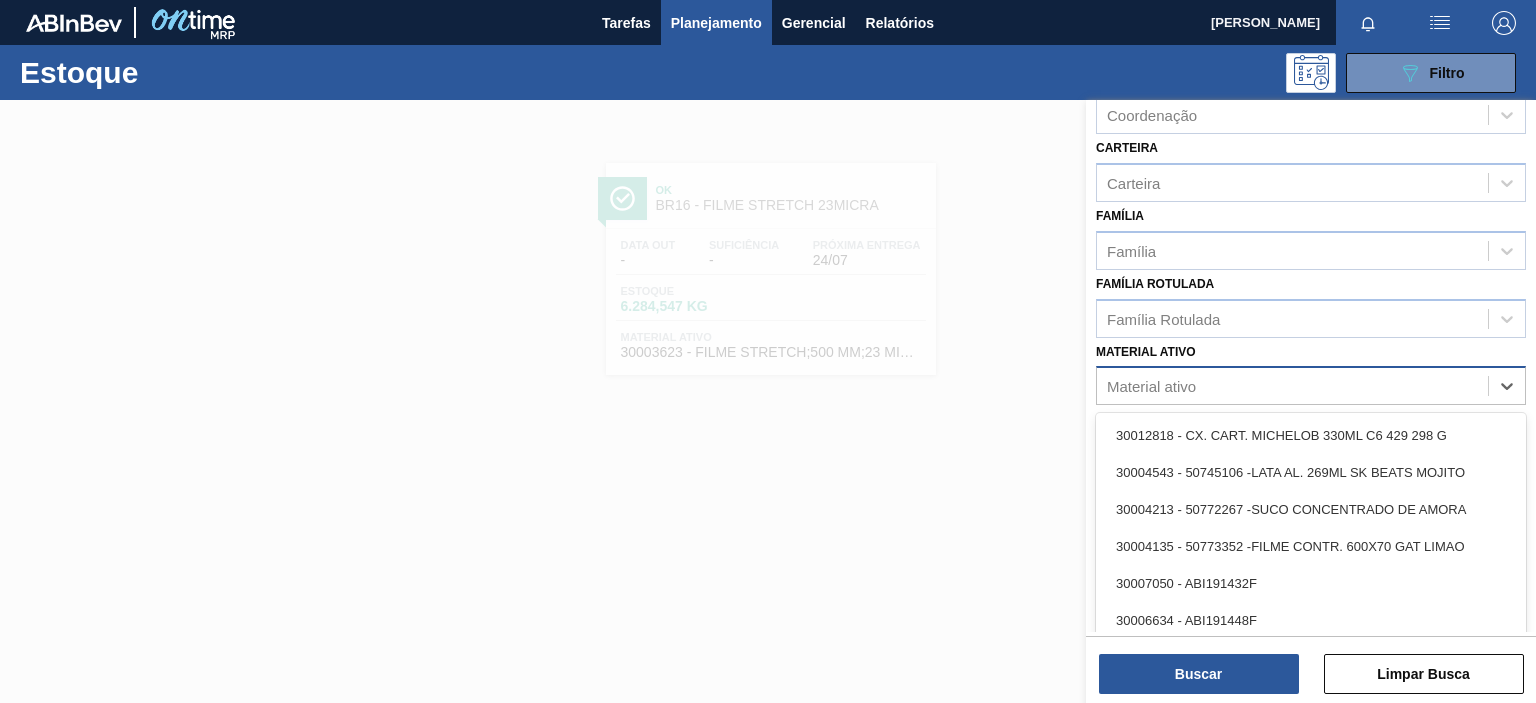 paste on "30003520" 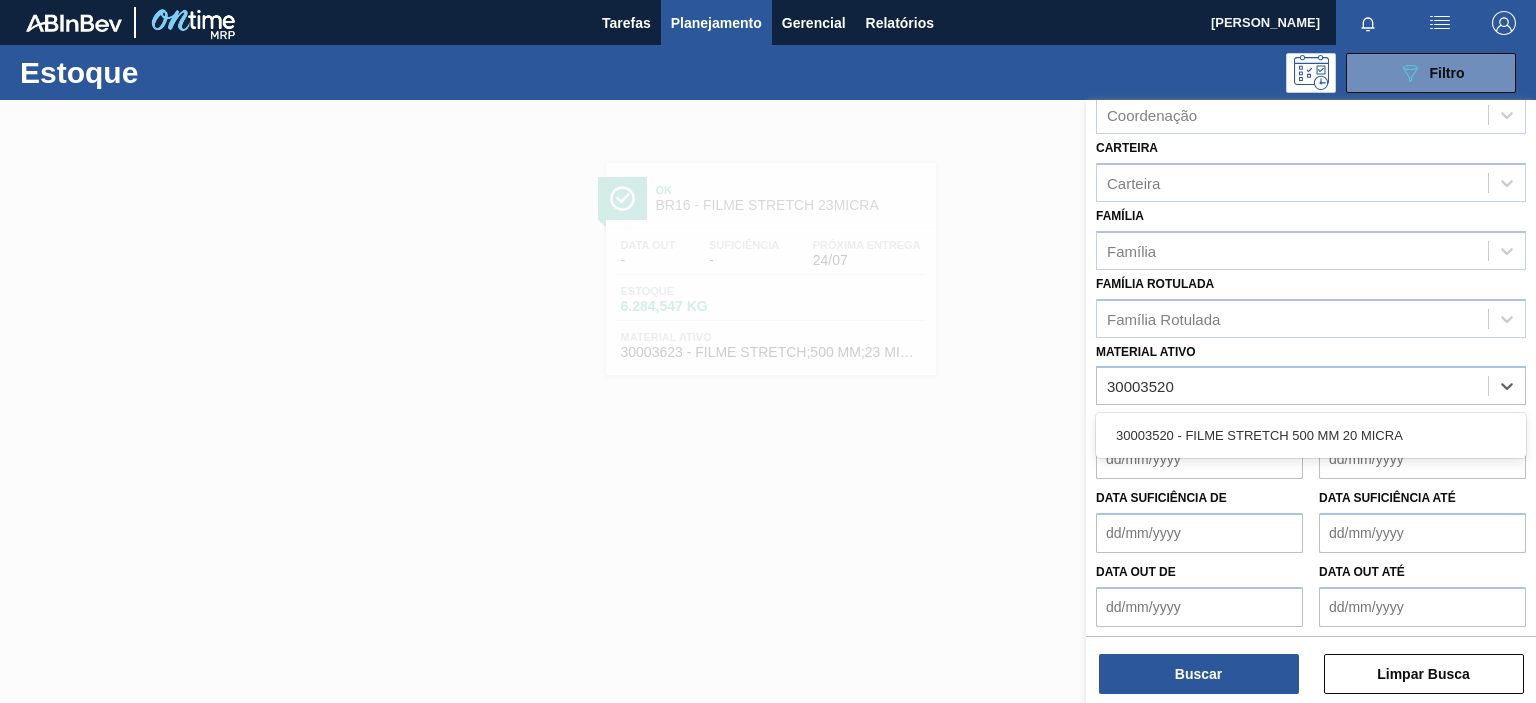 drag, startPoint x: 1171, startPoint y: 431, endPoint x: 1184, endPoint y: 460, distance: 31.780497 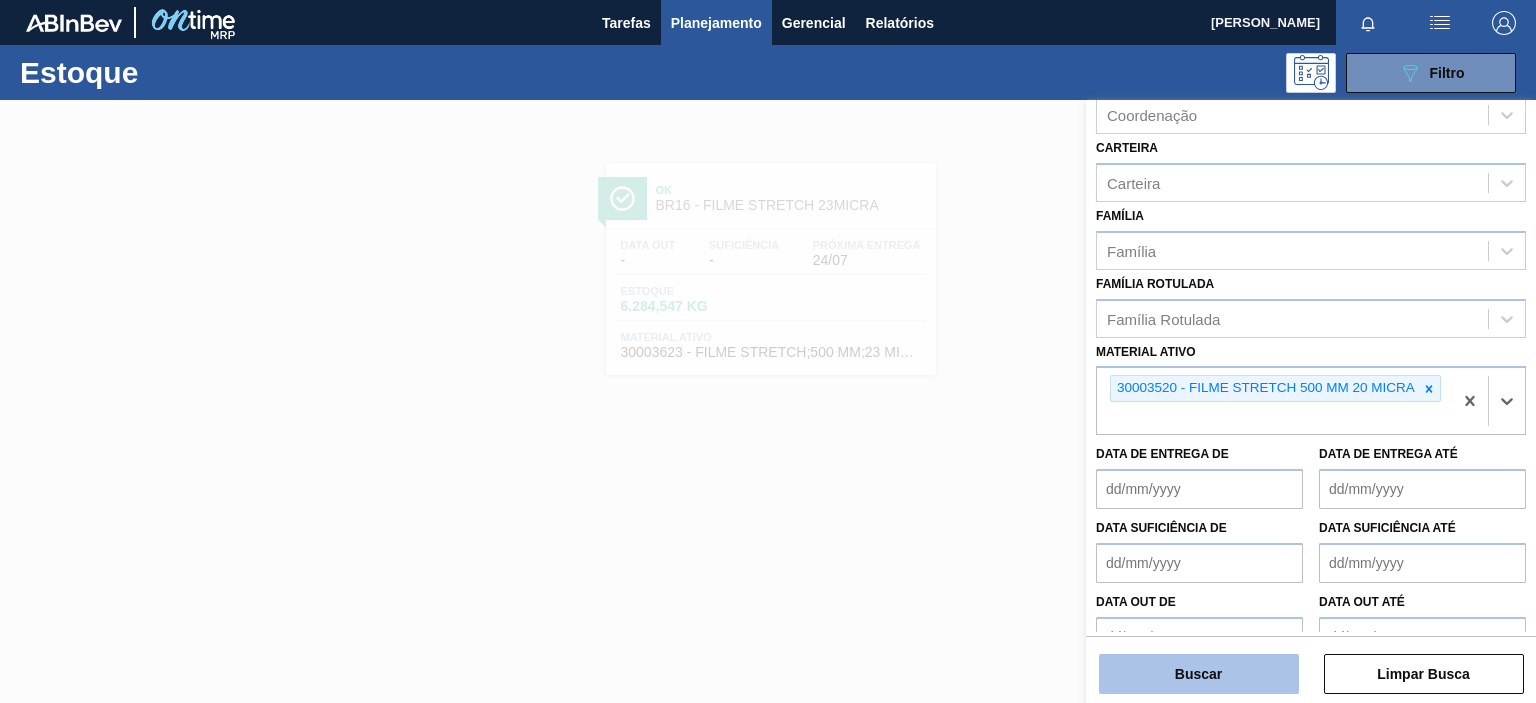 click on "Buscar" at bounding box center (1199, 674) 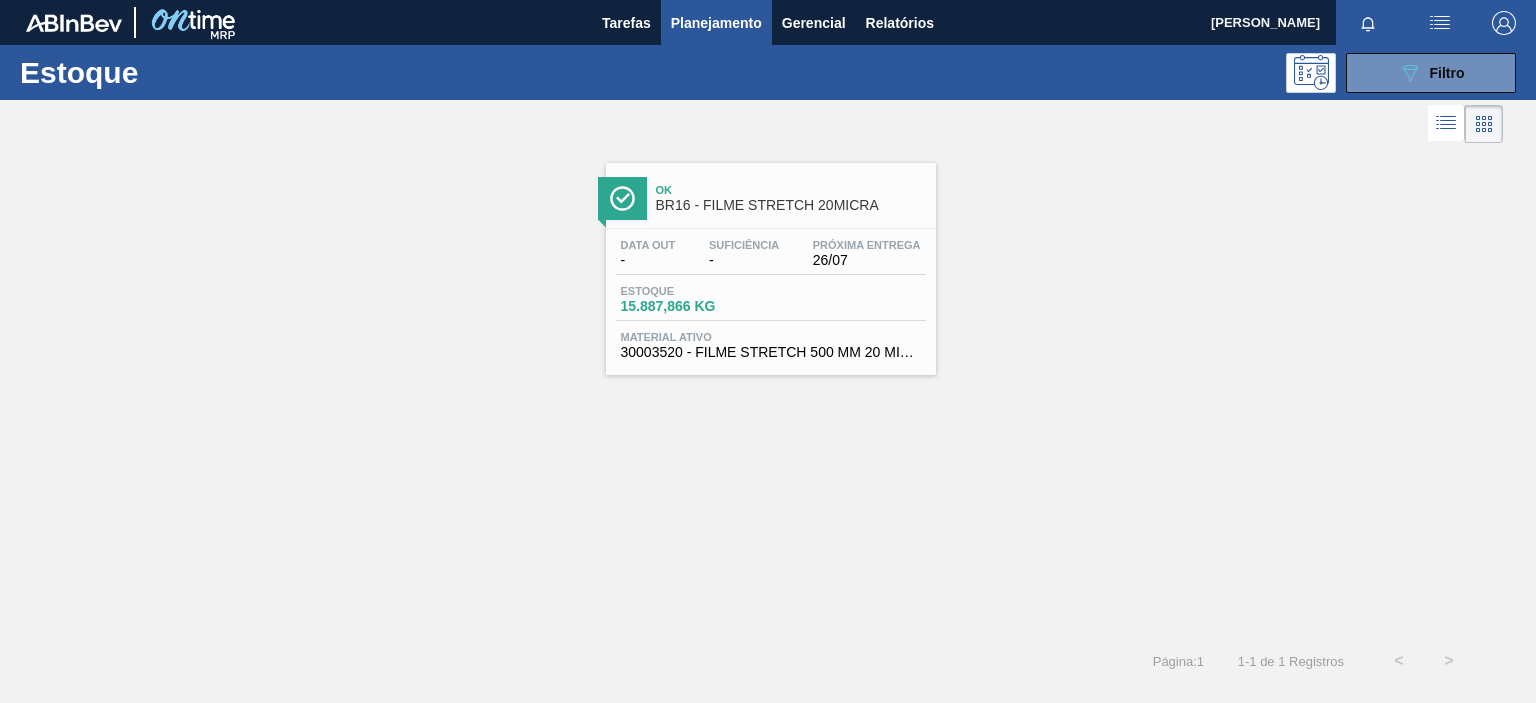 click on "15.887,866 KG" at bounding box center (691, 306) 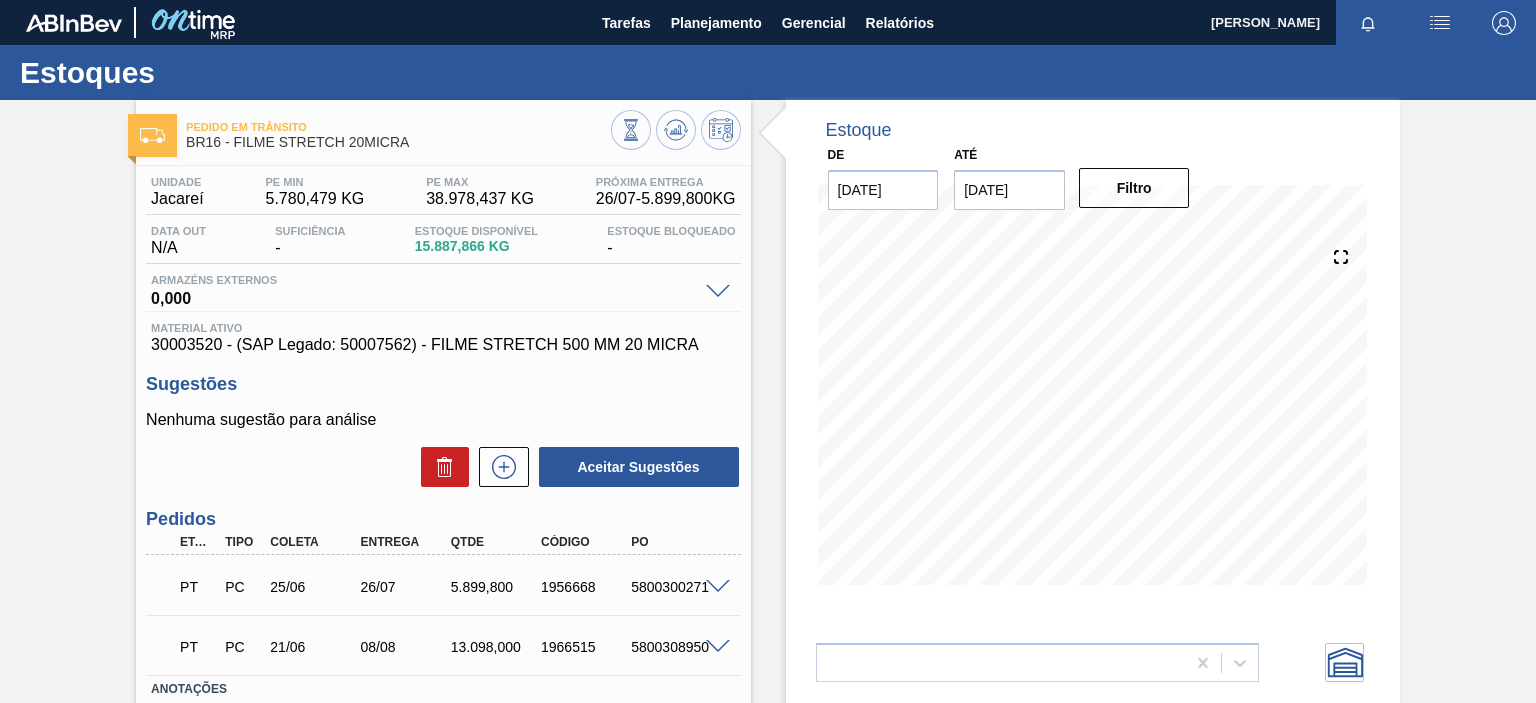 scroll, scrollTop: 100, scrollLeft: 0, axis: vertical 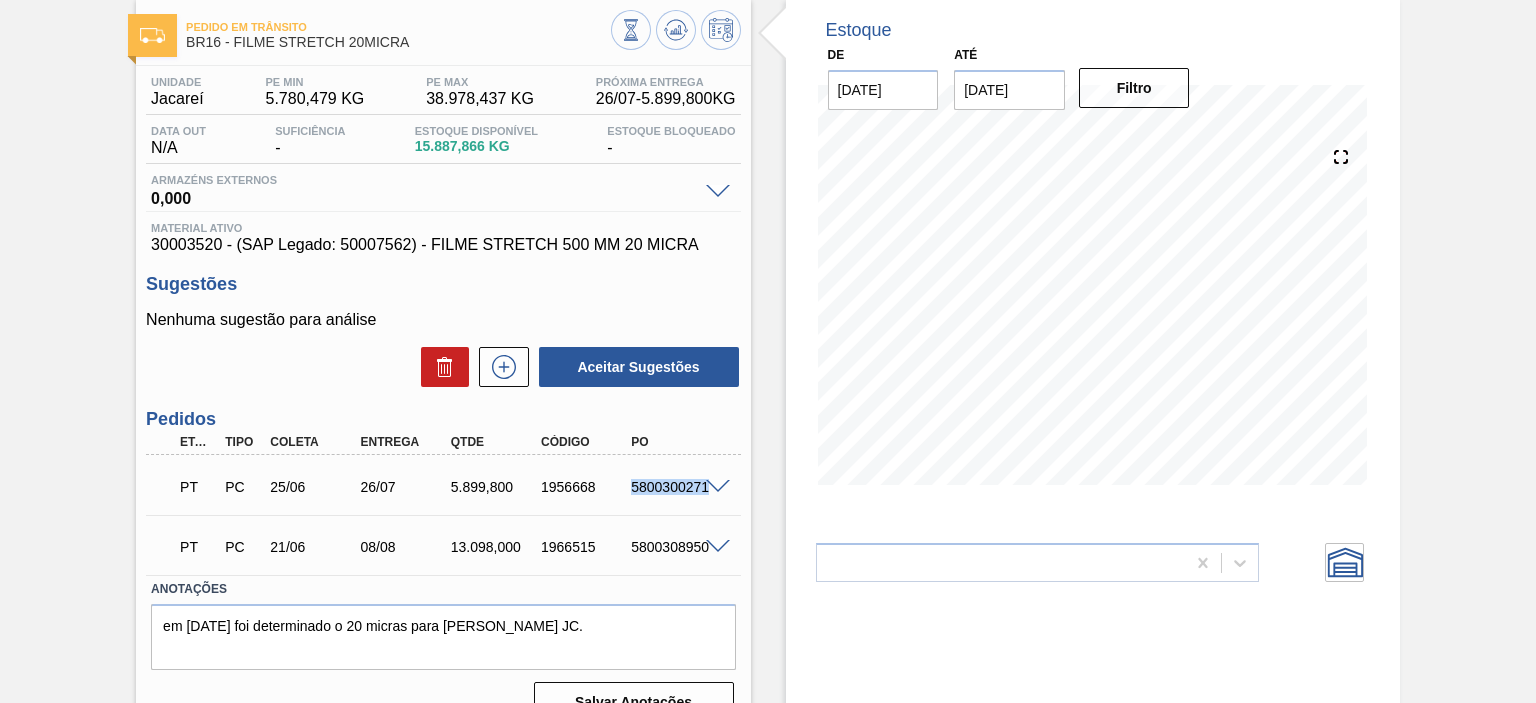 drag, startPoint x: 627, startPoint y: 489, endPoint x: 740, endPoint y: 503, distance: 113.86395 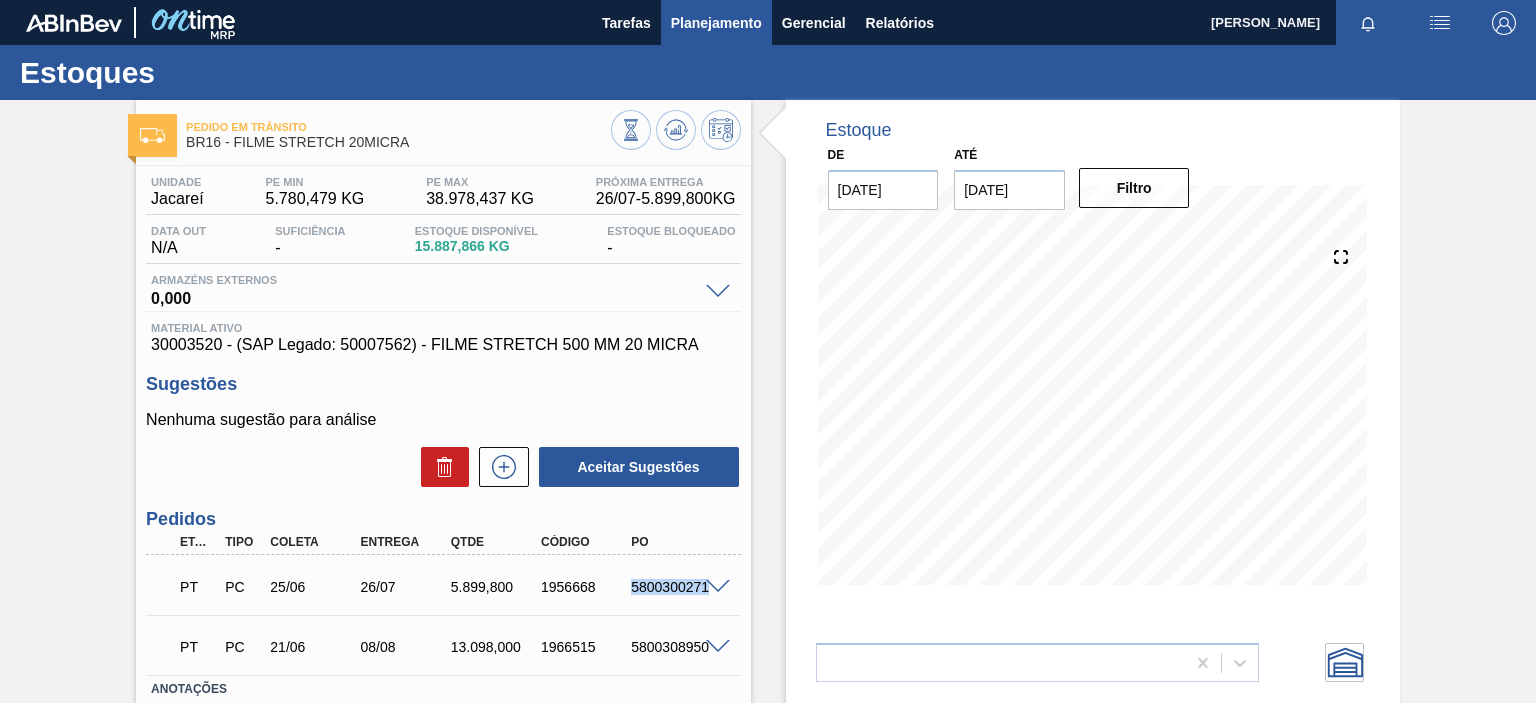 click on "Planejamento" at bounding box center (716, 23) 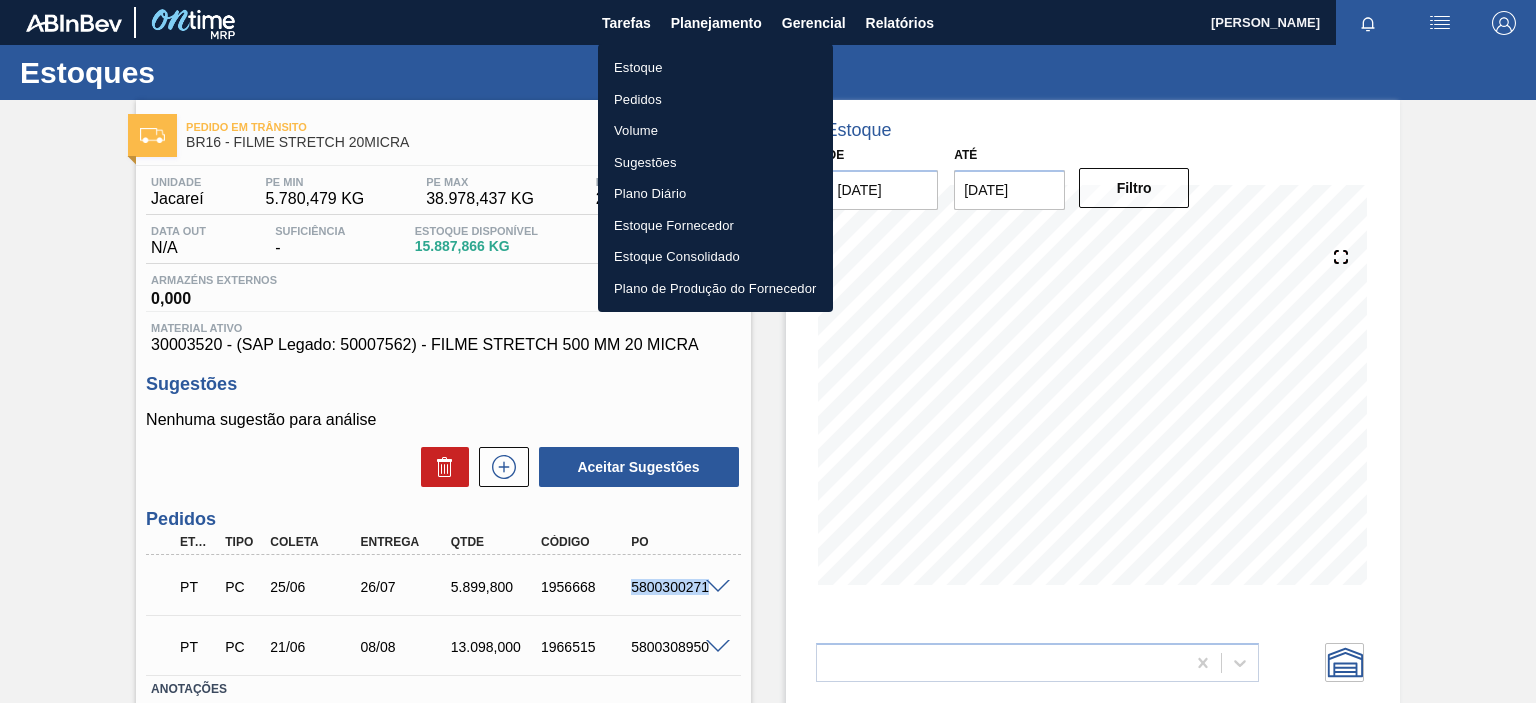 drag, startPoint x: 694, startPoint y: 59, endPoint x: 926, endPoint y: 63, distance: 232.03448 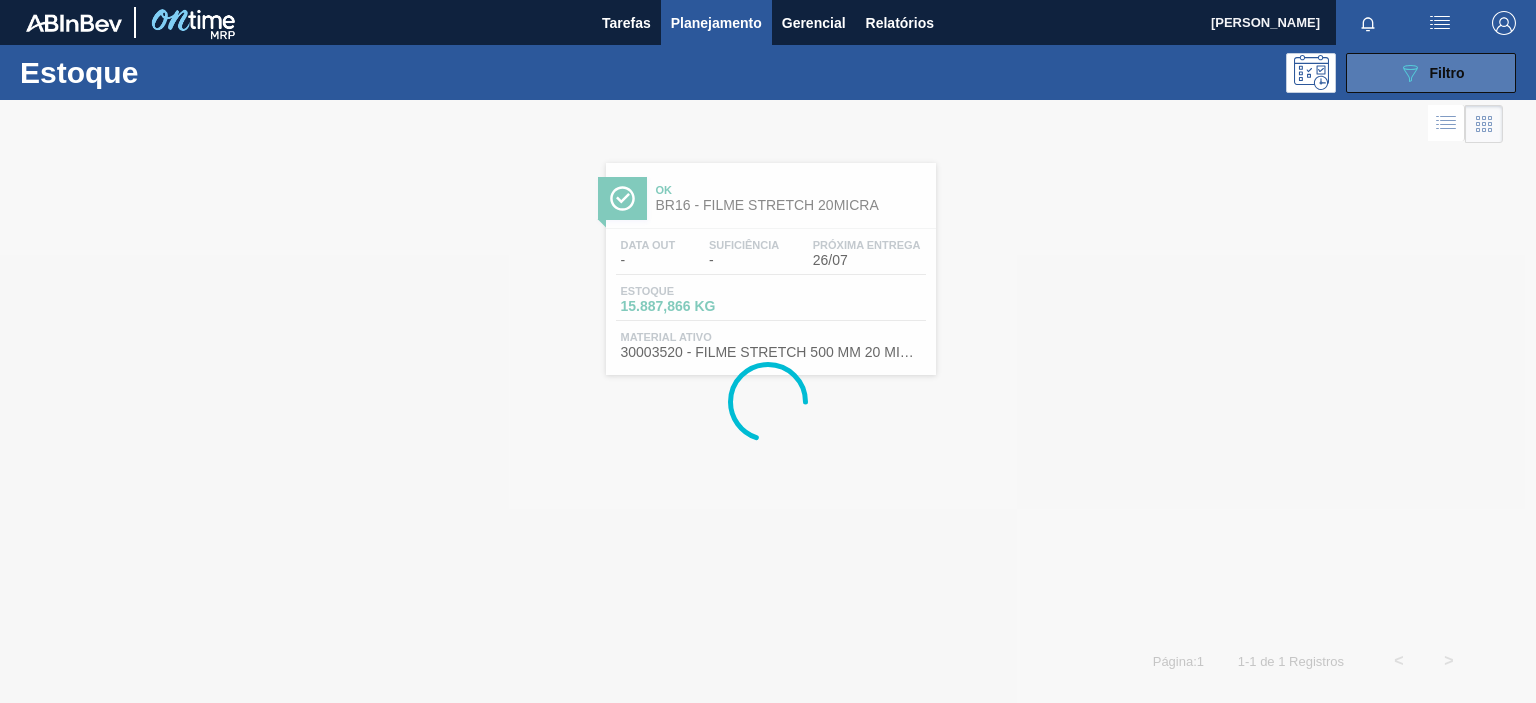drag, startPoint x: 1398, startPoint y: 75, endPoint x: 1484, endPoint y: 254, distance: 198.58751 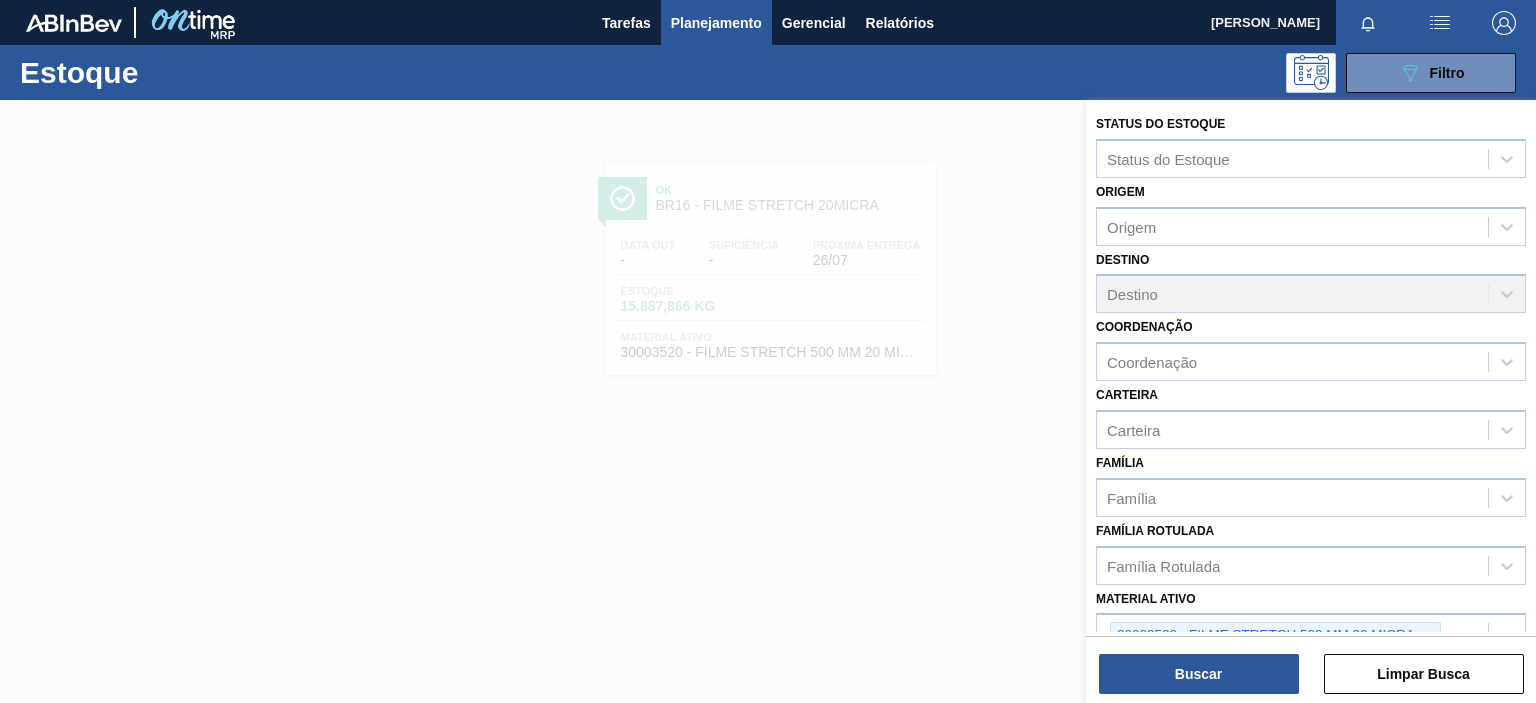 drag, startPoint x: 1421, startPoint y: 628, endPoint x: 1415, endPoint y: 599, distance: 29.614185 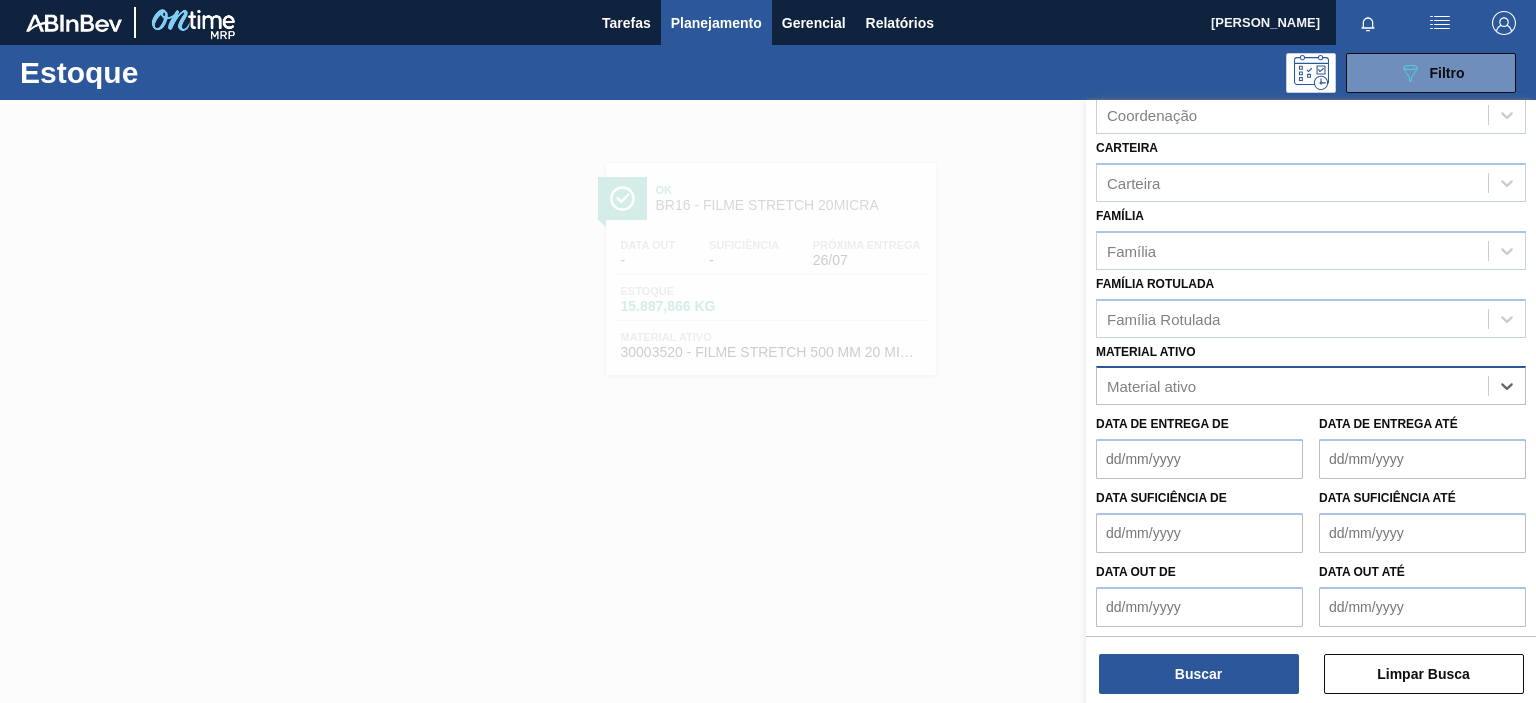 click on "option 30003520 - FILME STRETCH 500 MM 20 MICRA, deselected.   Select is focused ,type to refine list, press Down to open the menu,  press left to focus selected values Material ativo" at bounding box center (1311, 385) 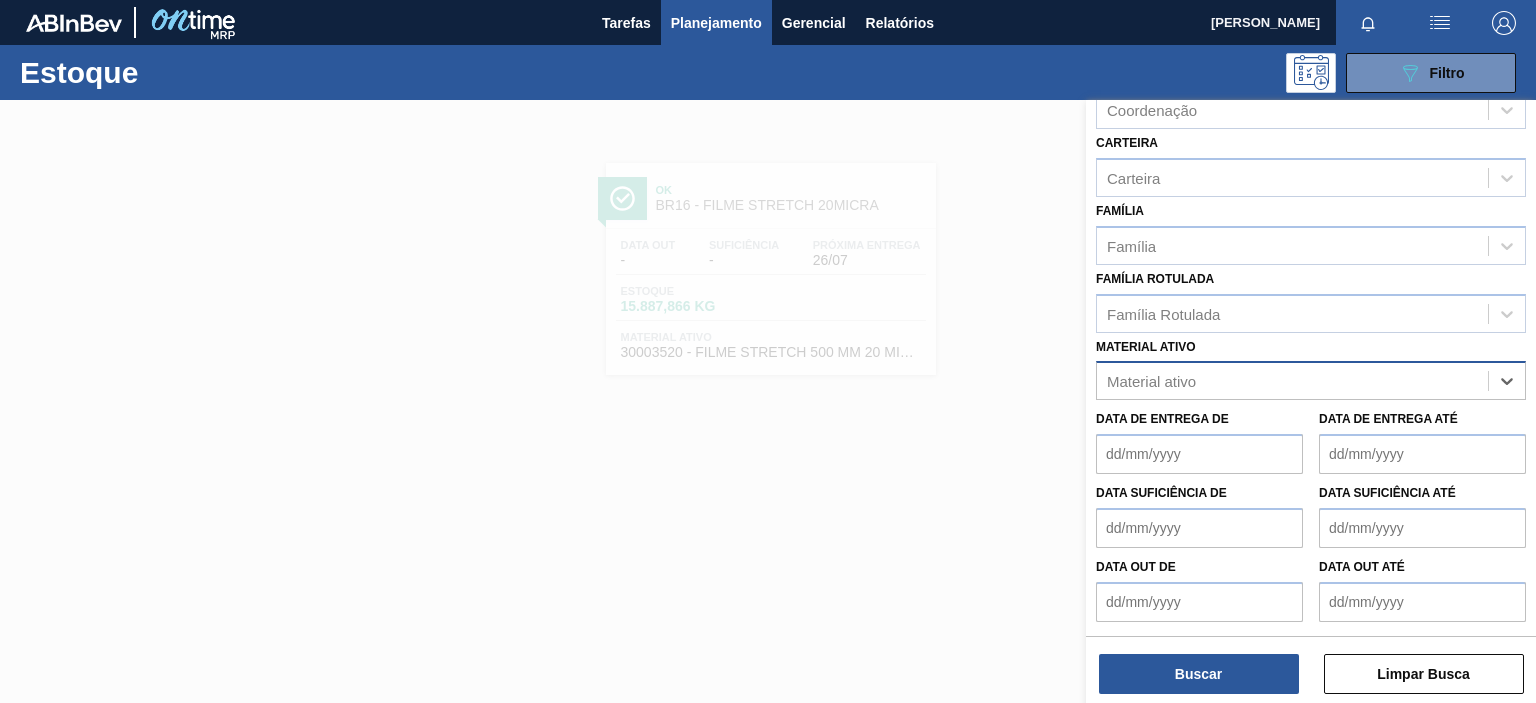 paste on "30003623" 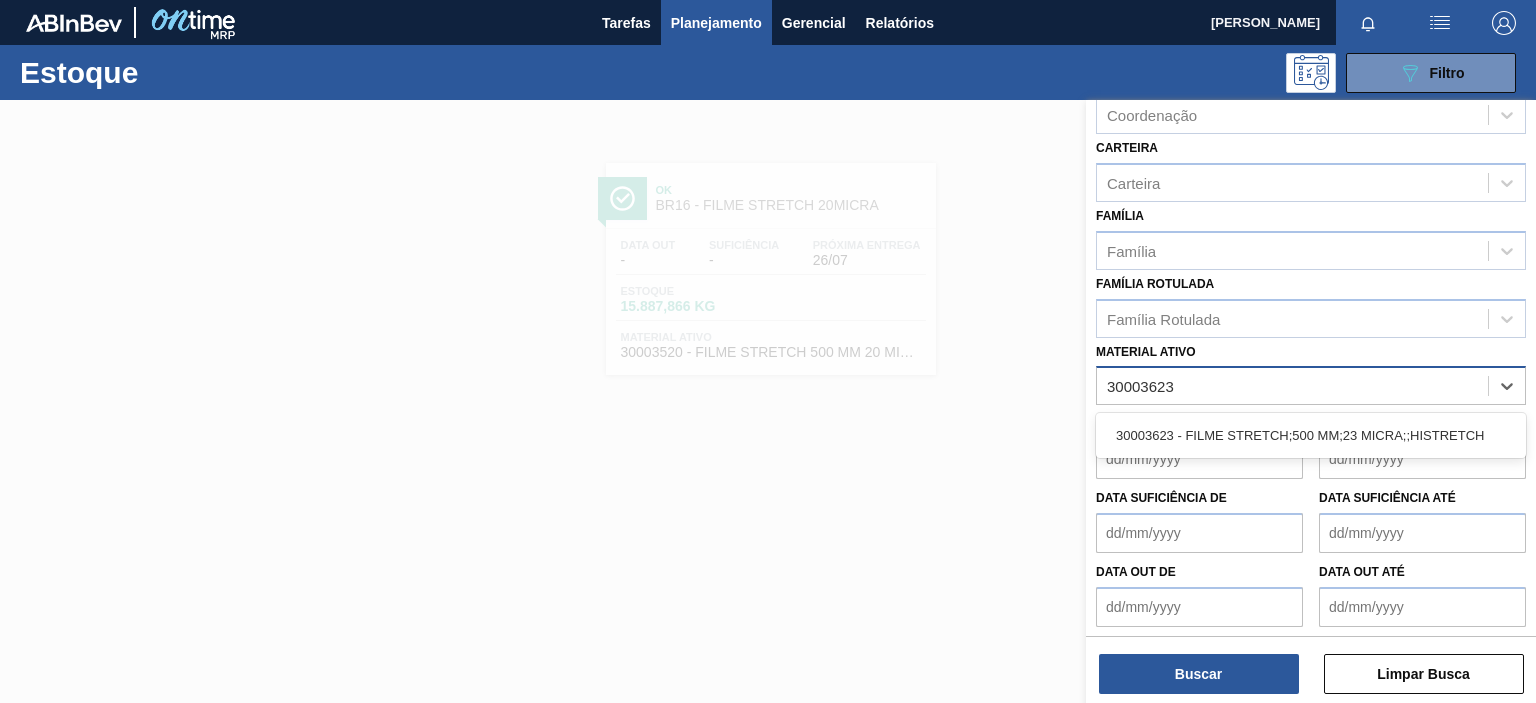 drag, startPoint x: 1174, startPoint y: 439, endPoint x: 1232, endPoint y: 569, distance: 142.35168 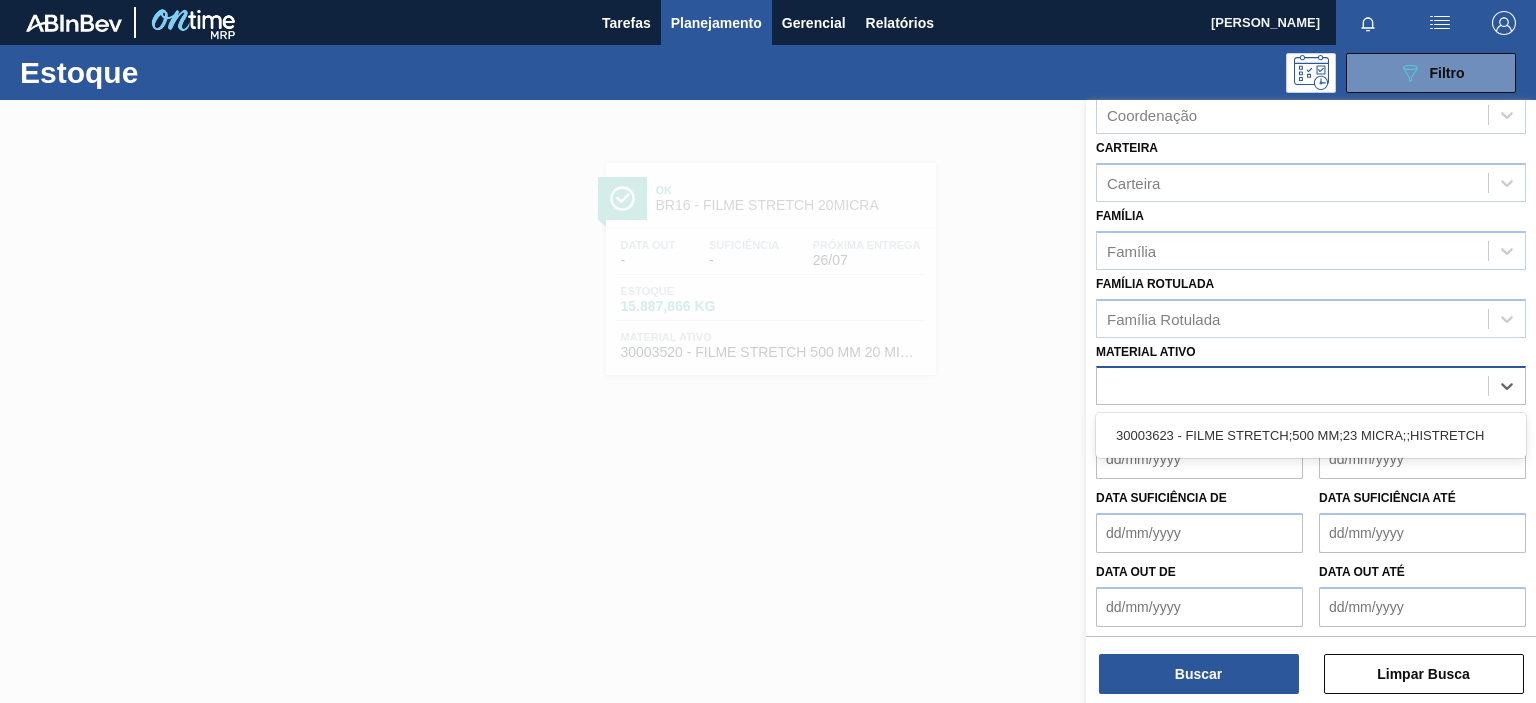 scroll, scrollTop: 276, scrollLeft: 0, axis: vertical 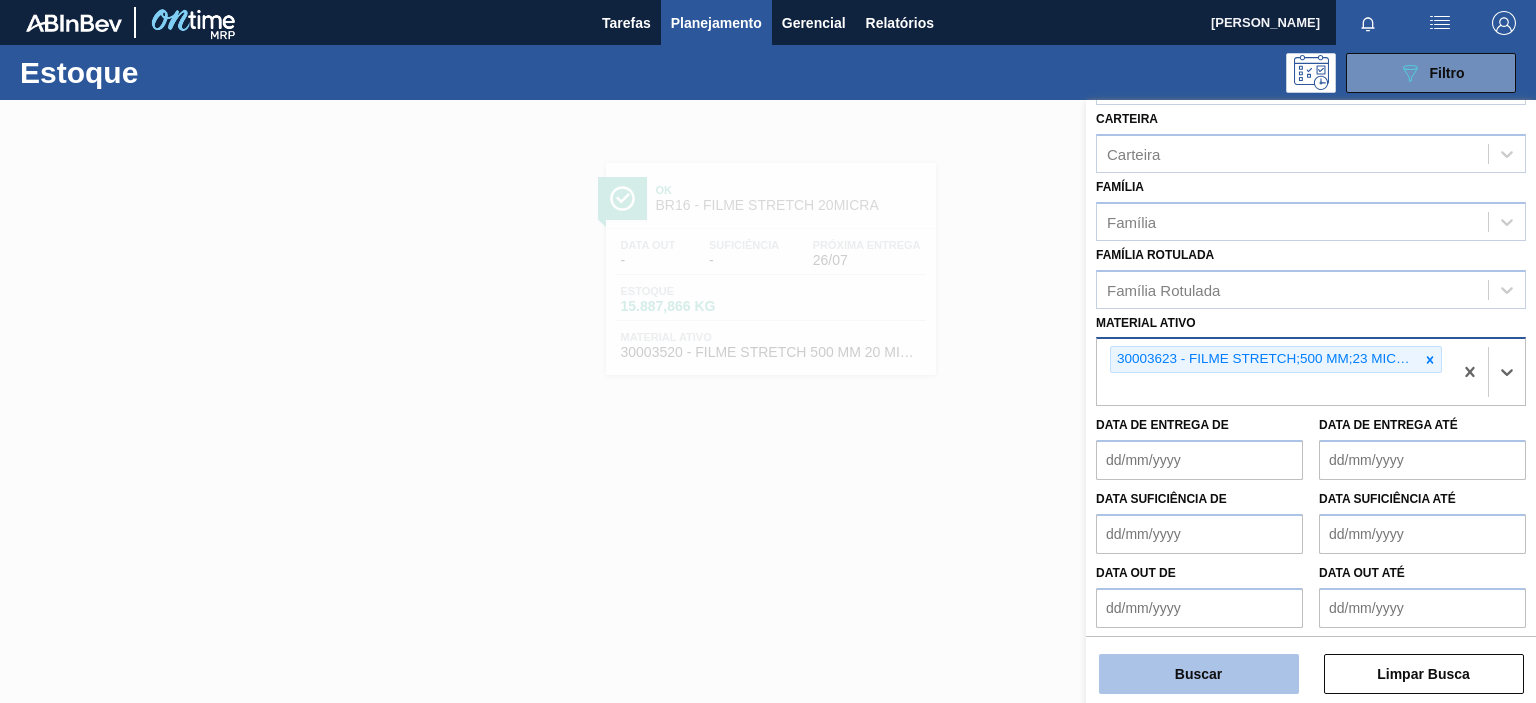 click on "Buscar" at bounding box center [1199, 674] 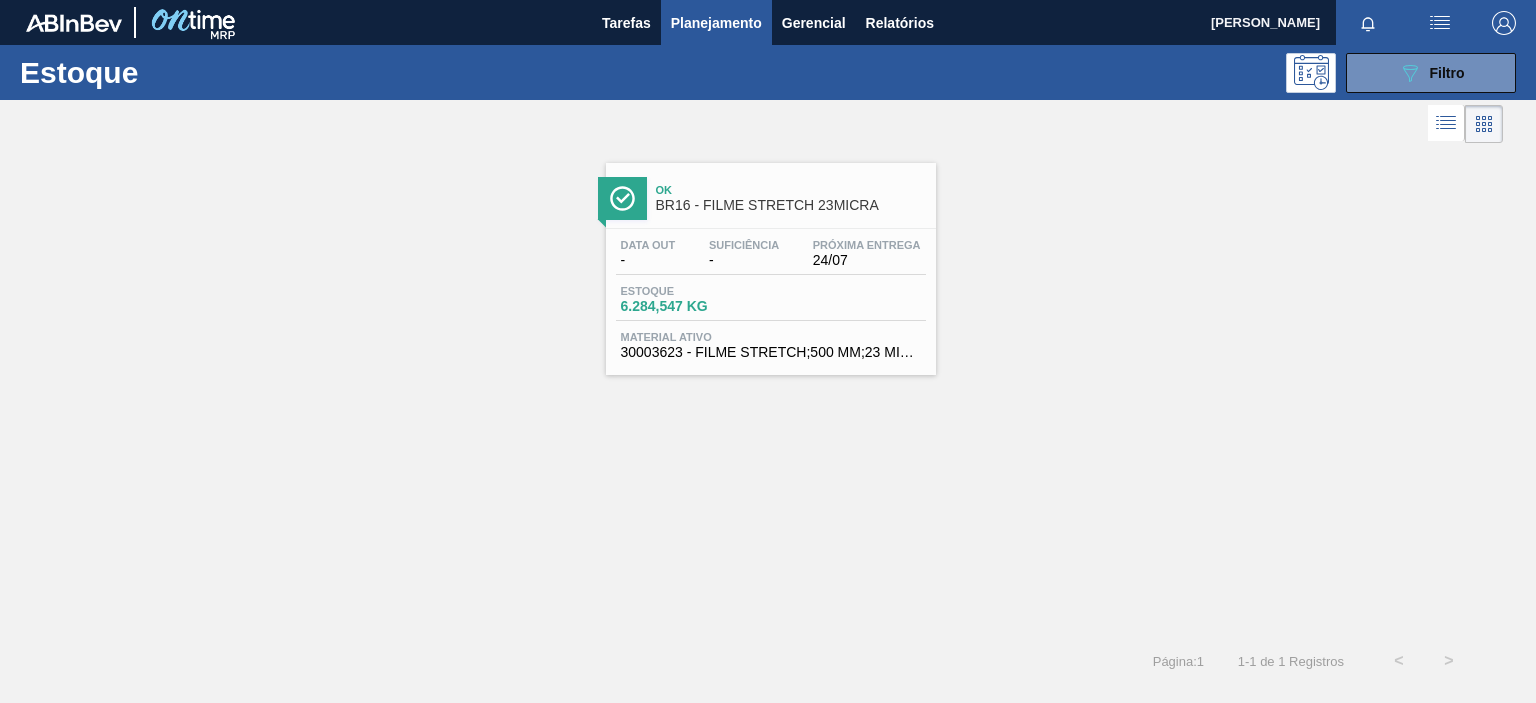 click on "Suficiência" at bounding box center (744, 245) 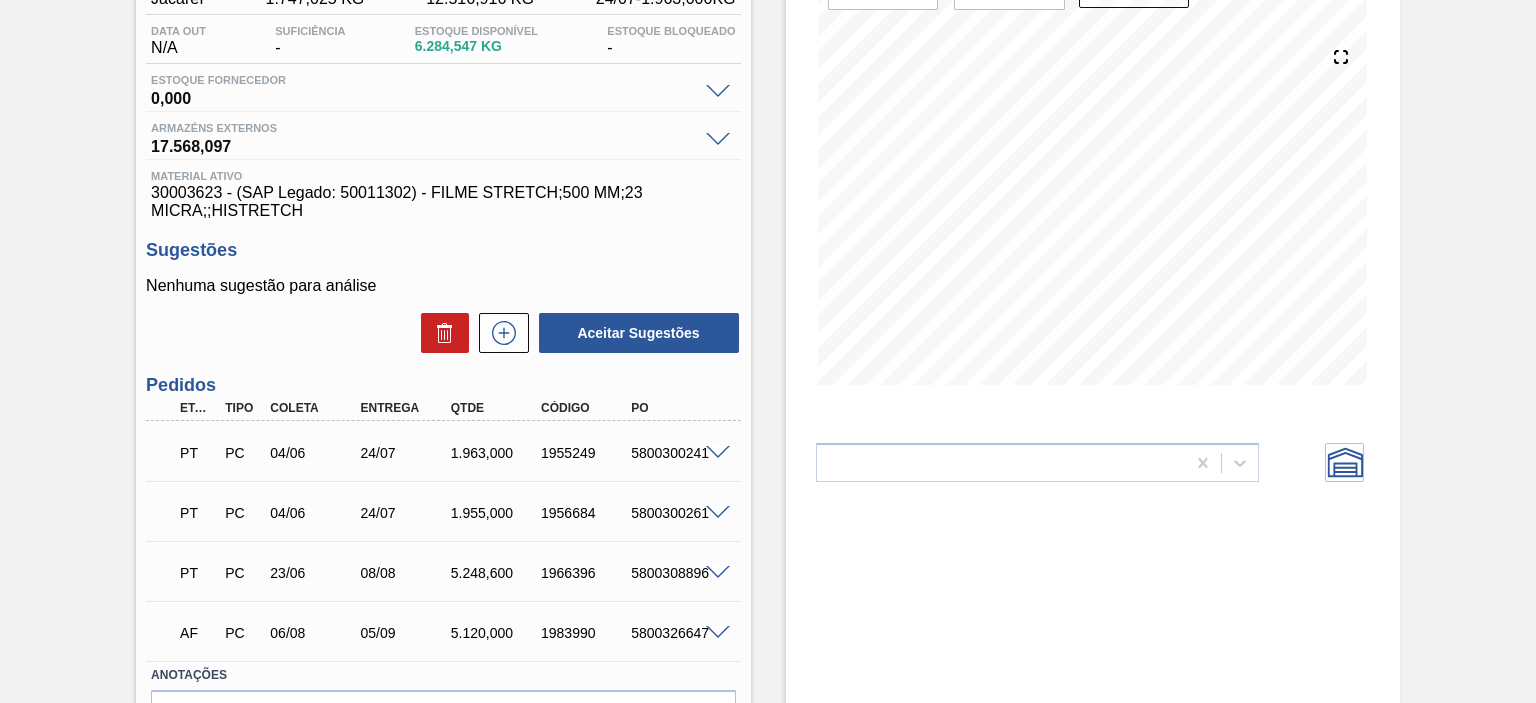 scroll, scrollTop: 0, scrollLeft: 0, axis: both 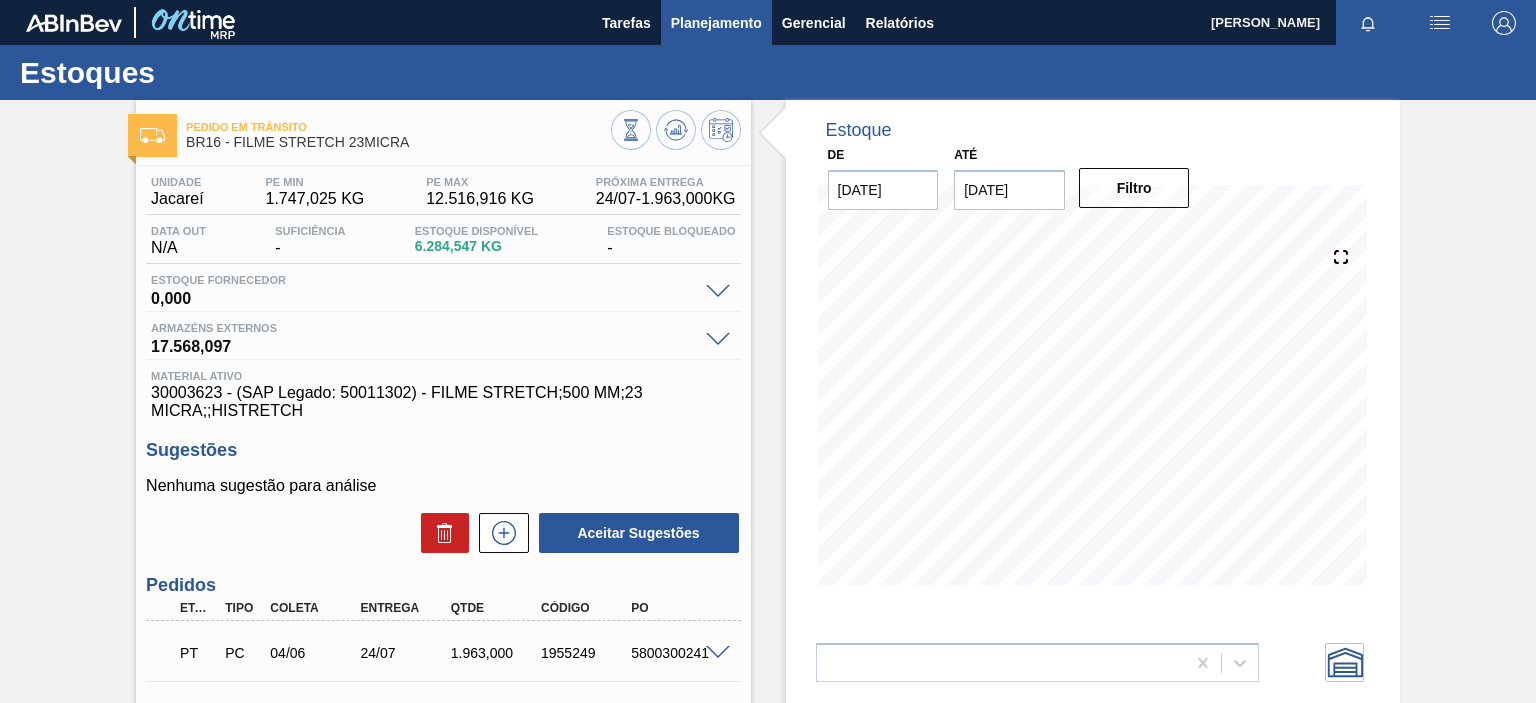 click on "Planejamento" at bounding box center (716, 22) 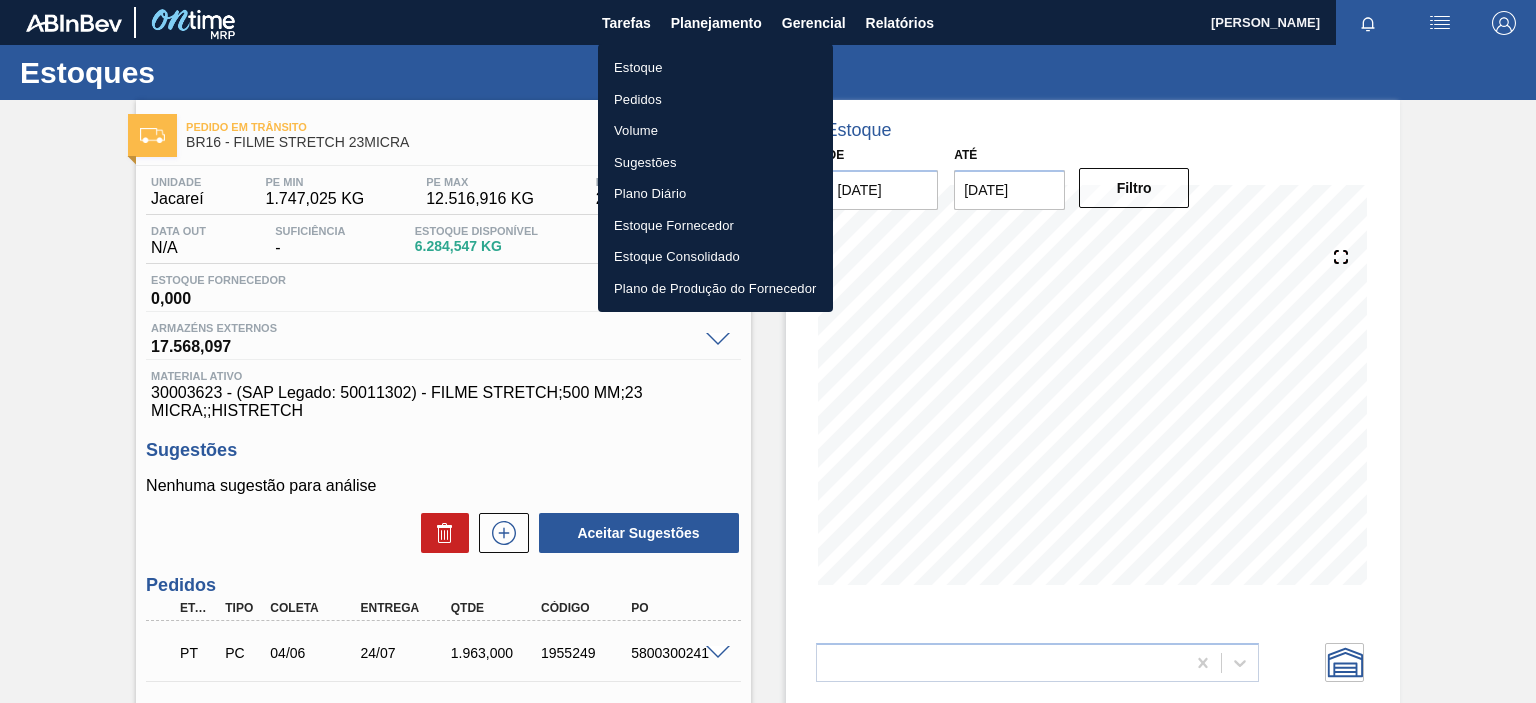 click on "Estoque" at bounding box center (715, 68) 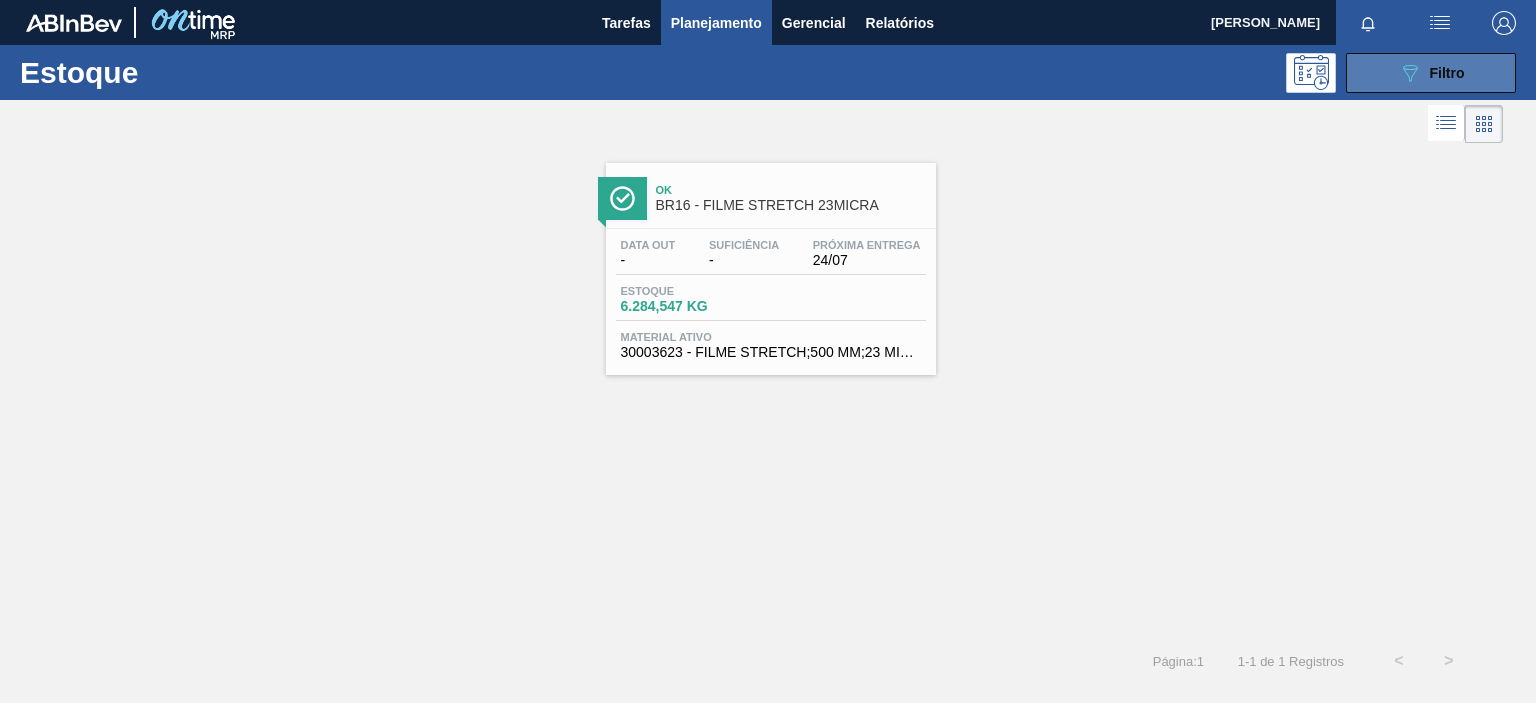 click on "089F7B8B-B2A5-4AFE-B5C0-19BA573D28AC" 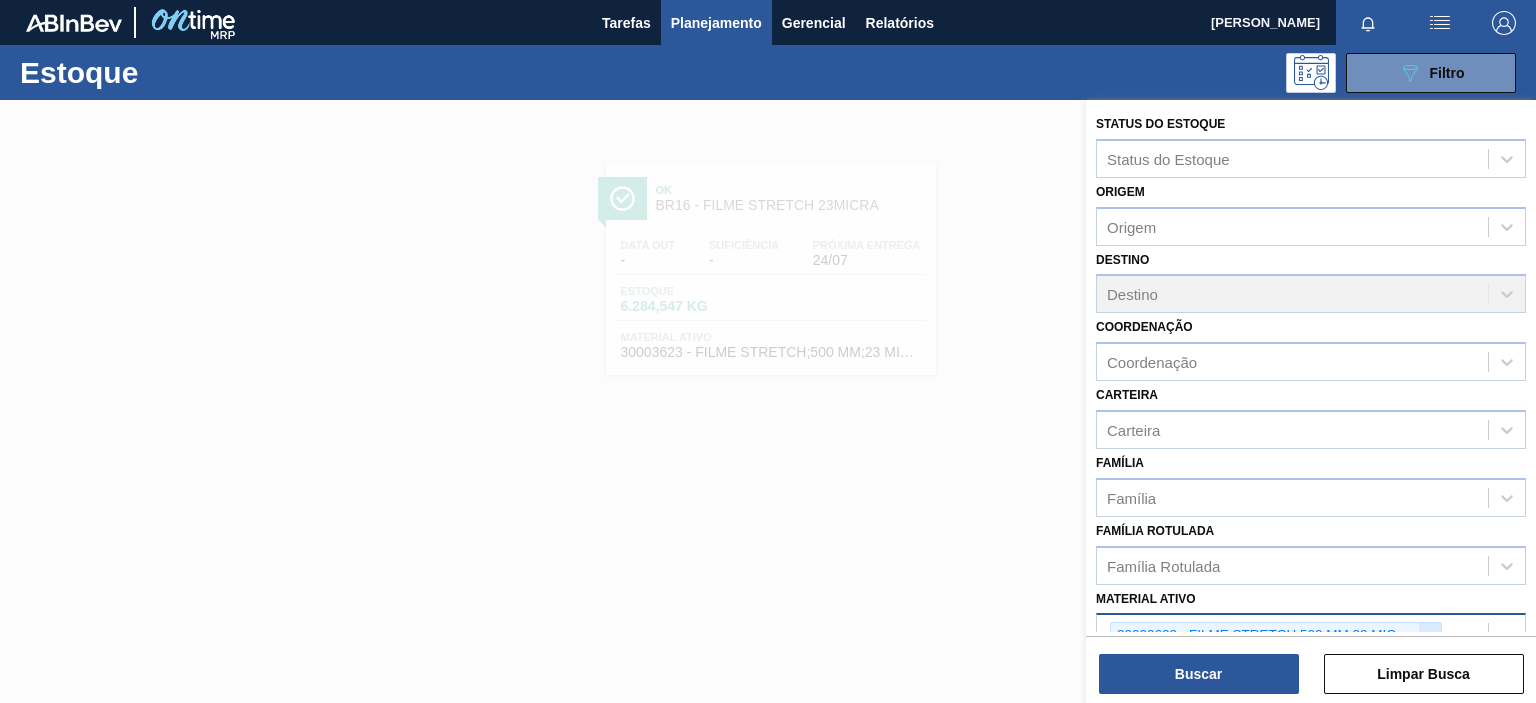 drag, startPoint x: 1430, startPoint y: 629, endPoint x: 1336, endPoint y: 563, distance: 114.85643 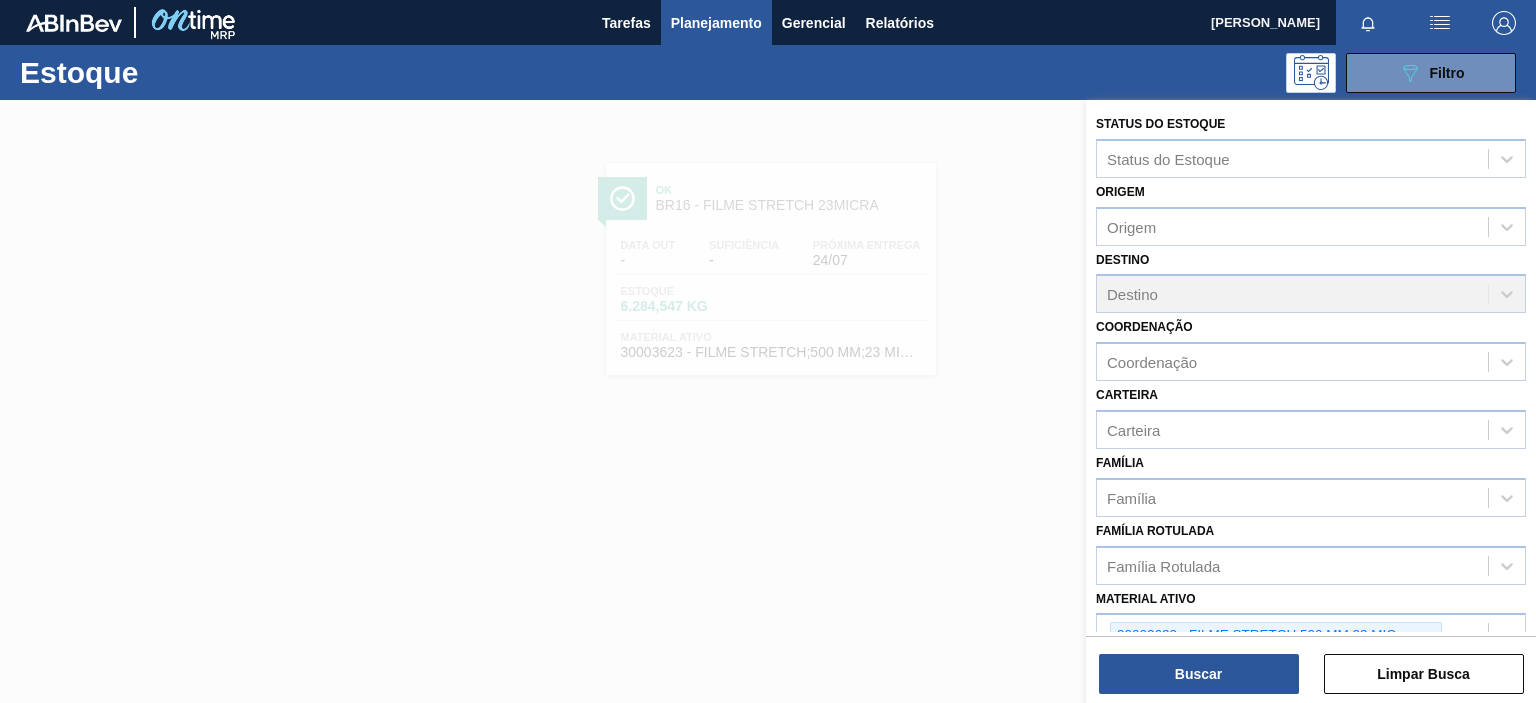 click 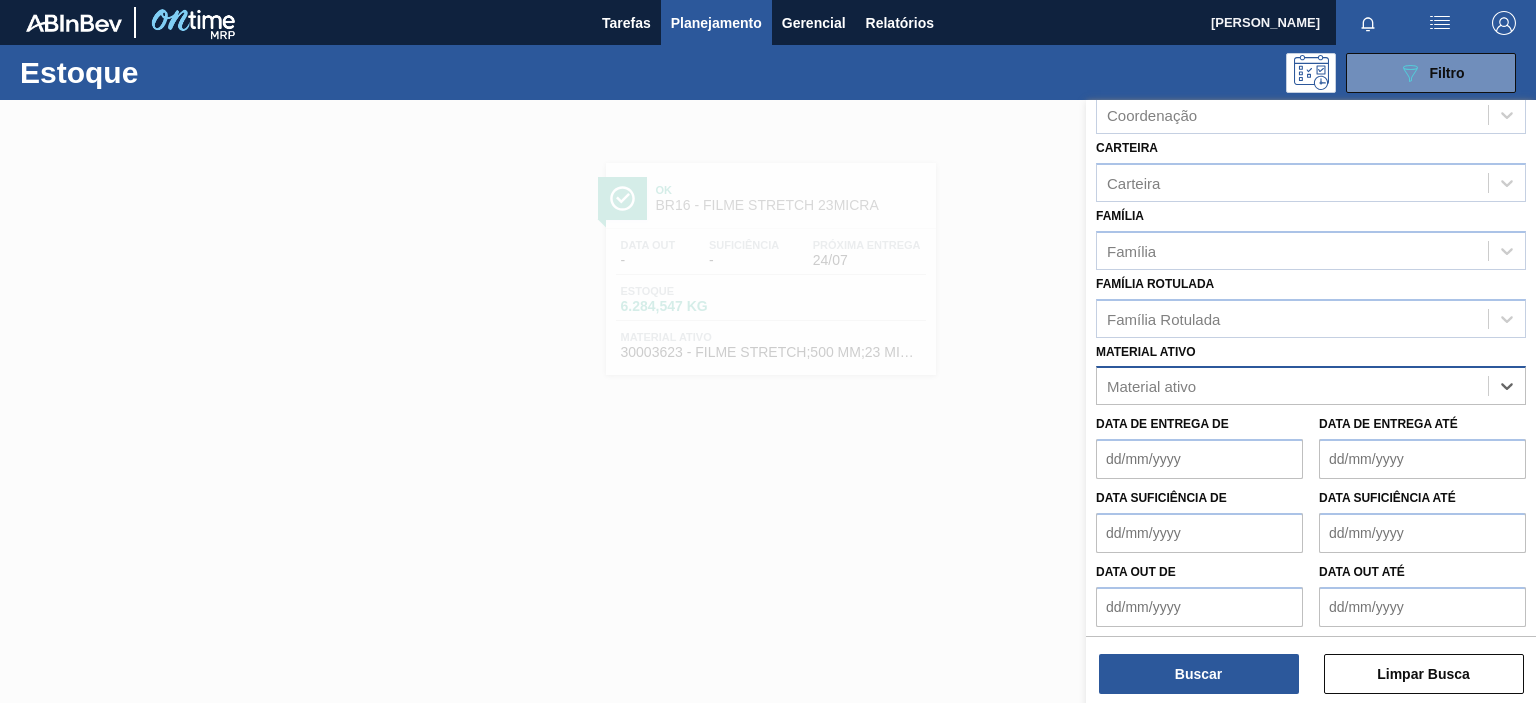 click on "option 30003623 - FILME STRETCH;500 MM;23 MICRA;;HISTRETCH, deselected.   Select is focused ,type to refine list, press Down to open the menu,  press left to focus selected values Material ativo" at bounding box center [1311, 385] 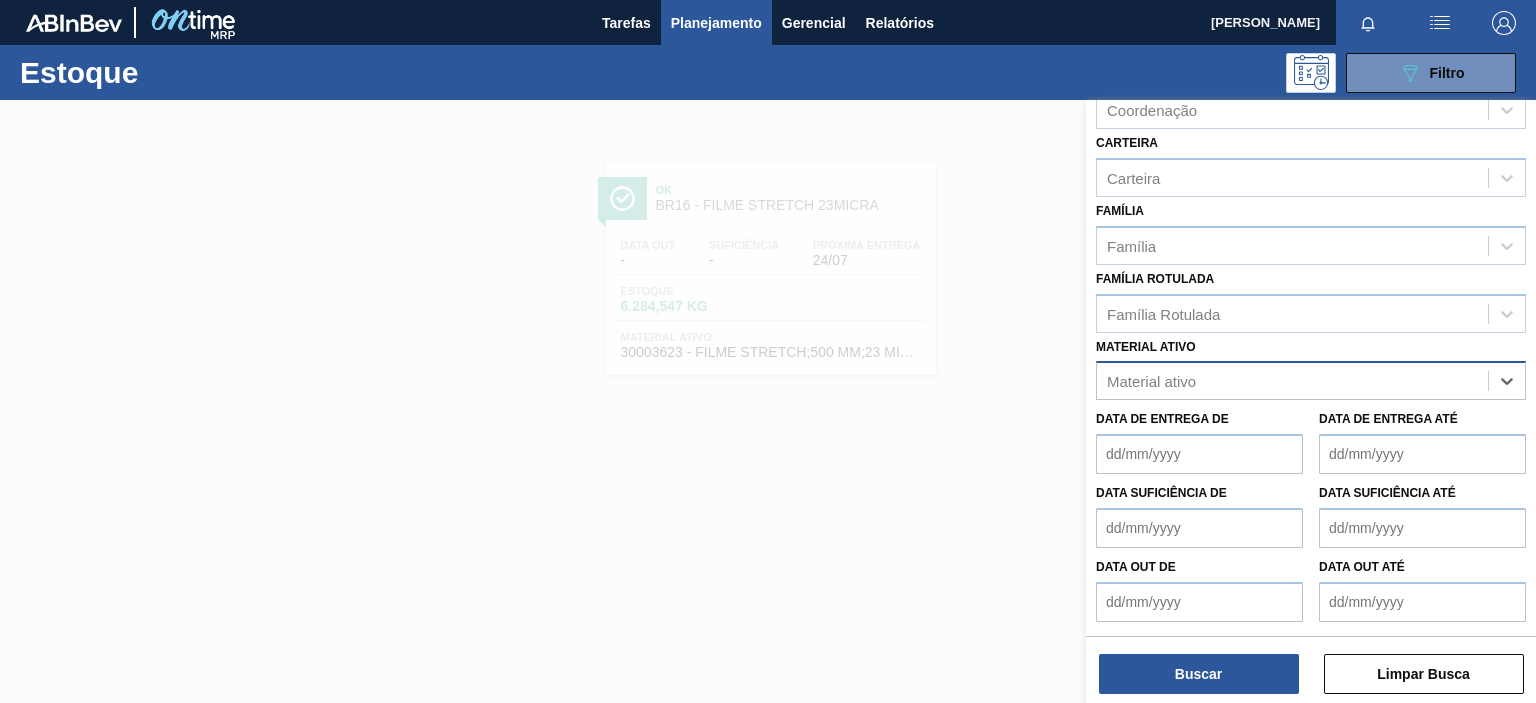paste on "30003393" 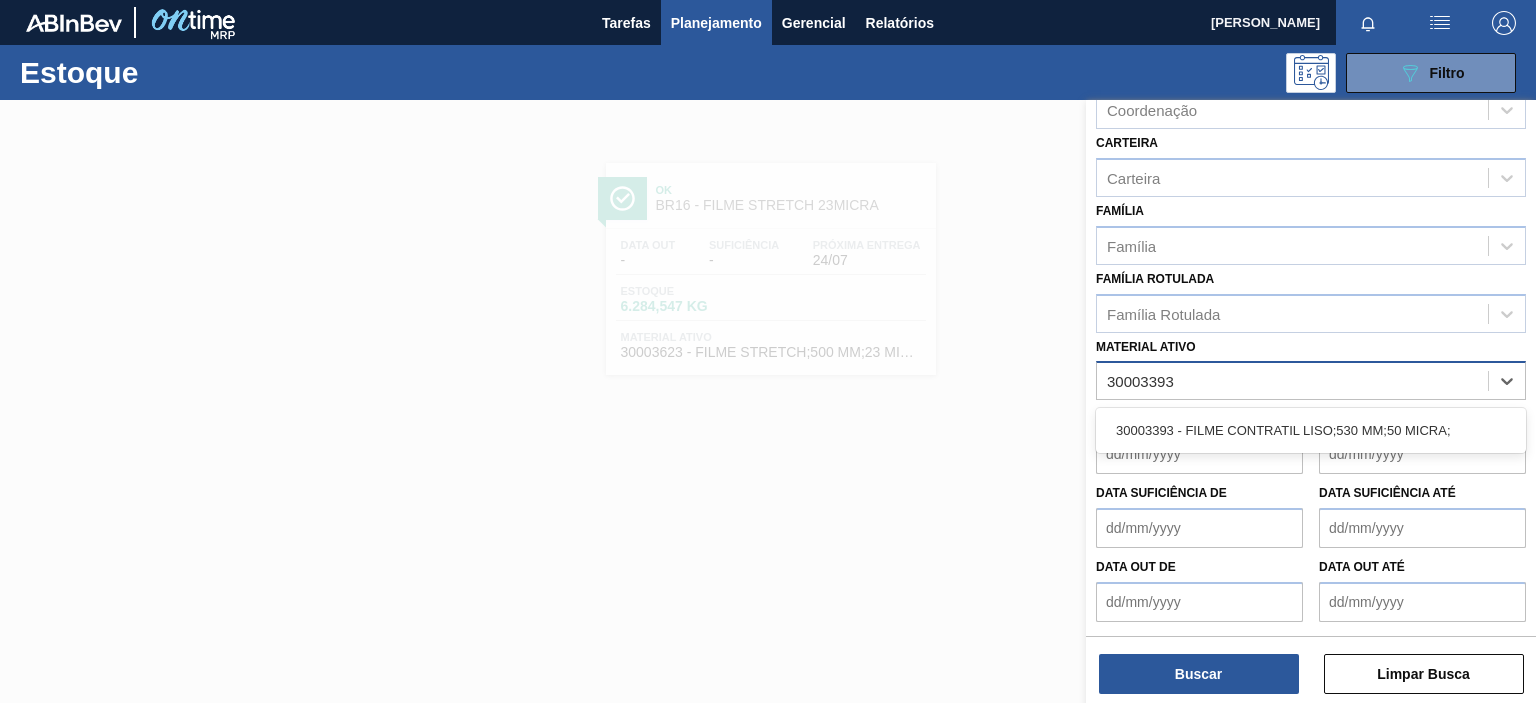 scroll, scrollTop: 247, scrollLeft: 0, axis: vertical 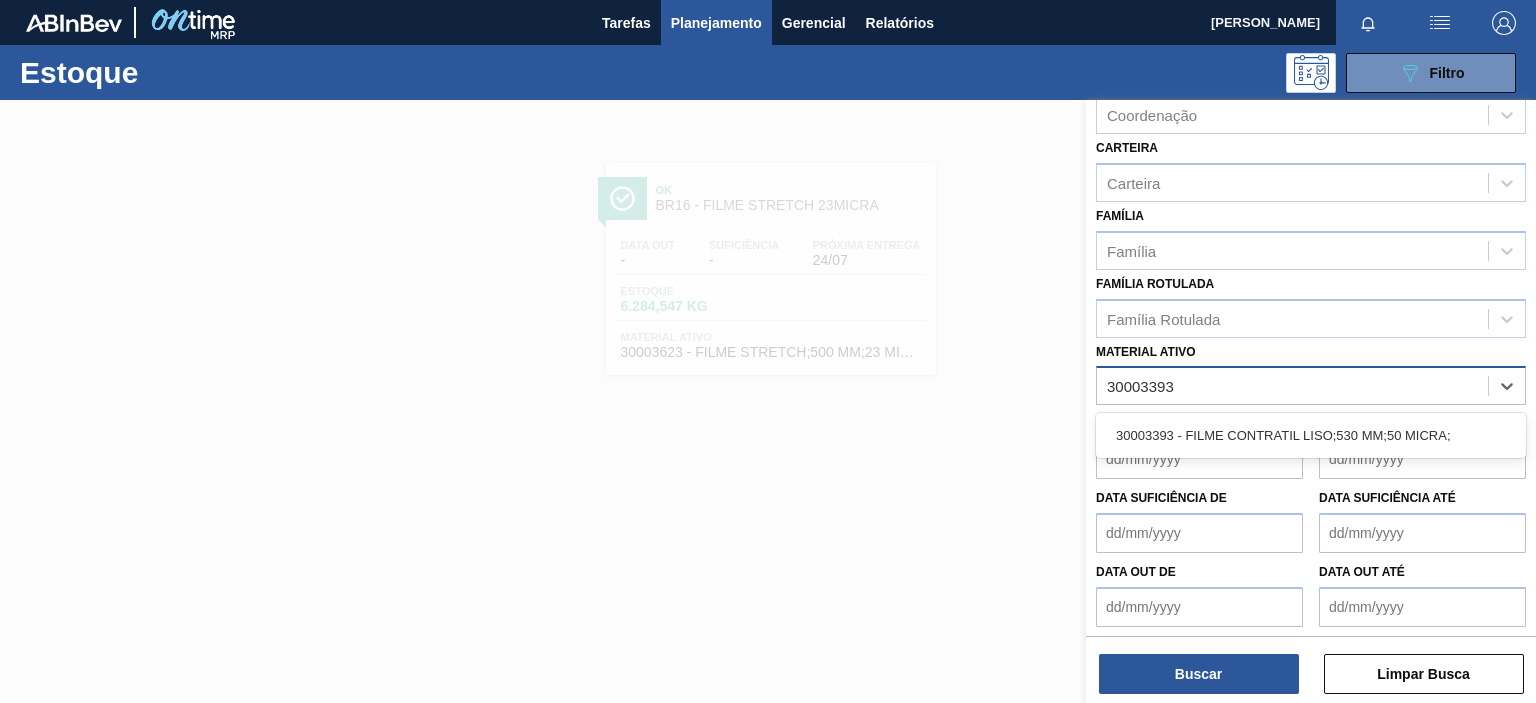 drag, startPoint x: 1165, startPoint y: 439, endPoint x: 1187, endPoint y: 503, distance: 67.6757 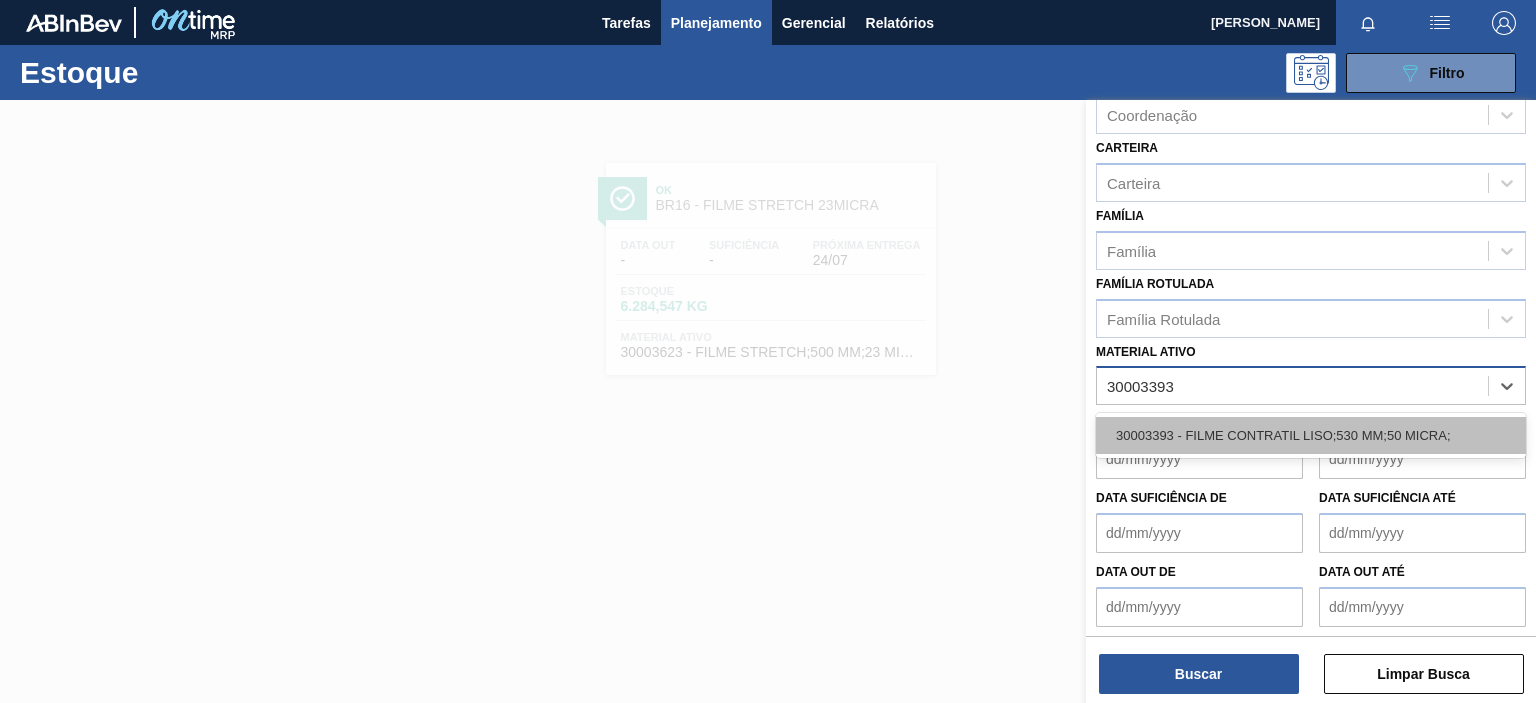 click on "30003393 - FILME CONTRATIL LISO;530 MM;50 MICRA;" at bounding box center [1311, 435] 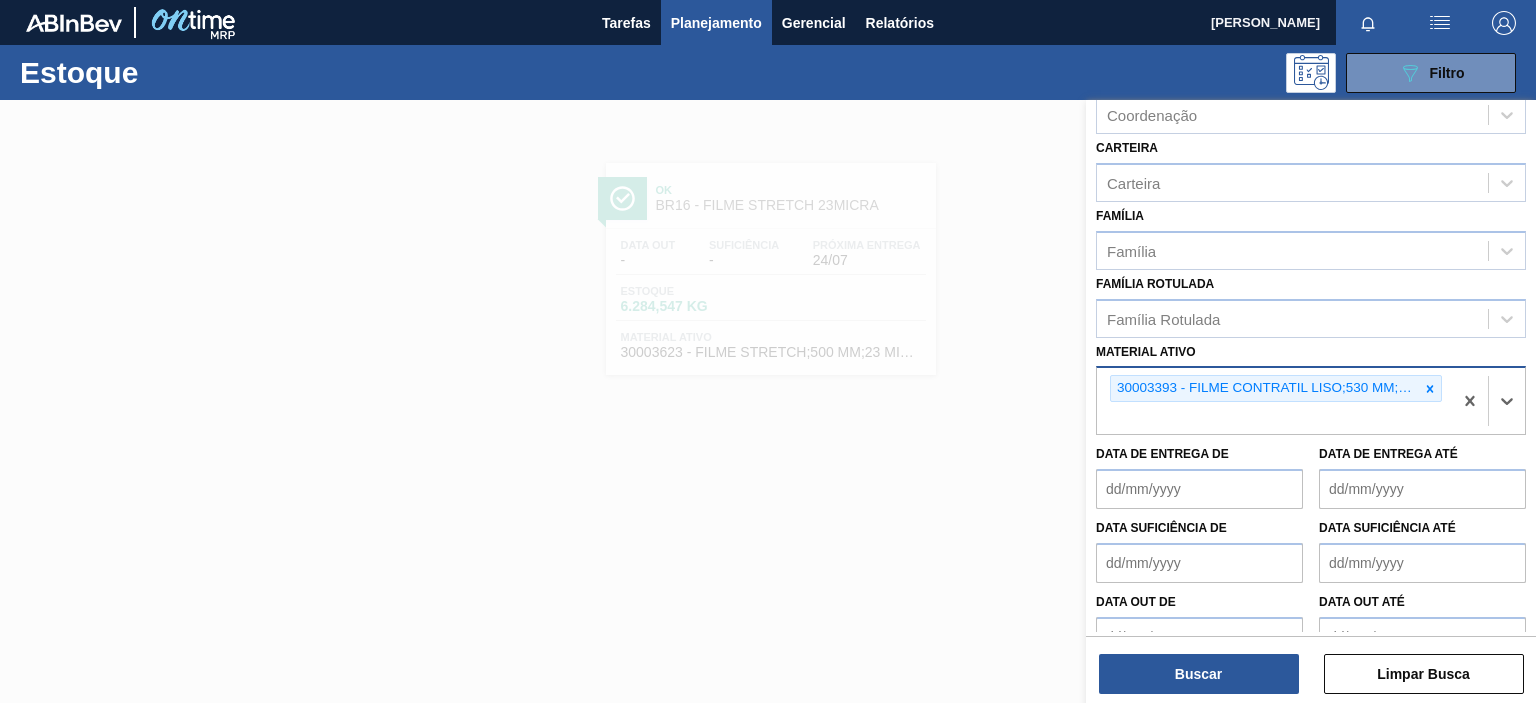scroll, scrollTop: 276, scrollLeft: 0, axis: vertical 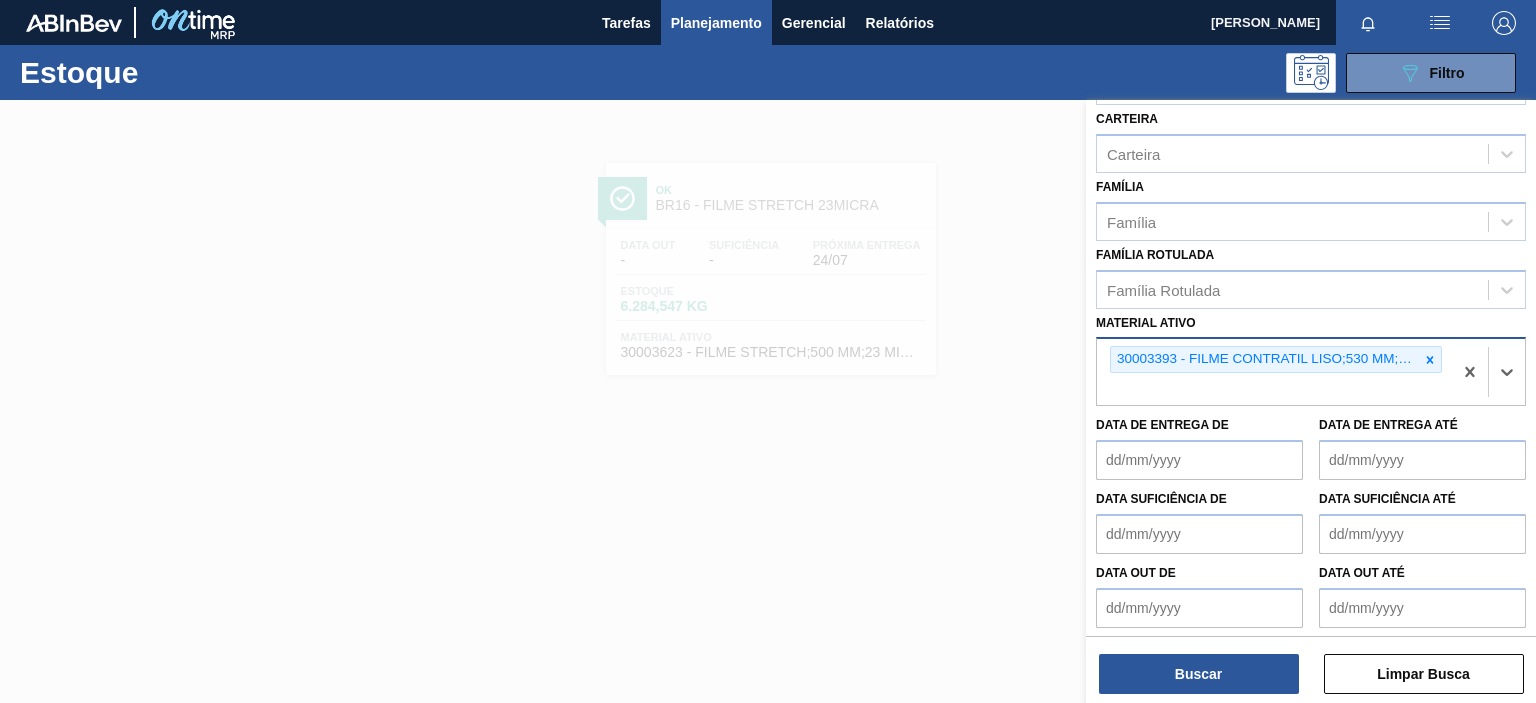 drag, startPoint x: 1165, startPoint y: 676, endPoint x: 854, endPoint y: 386, distance: 425.23053 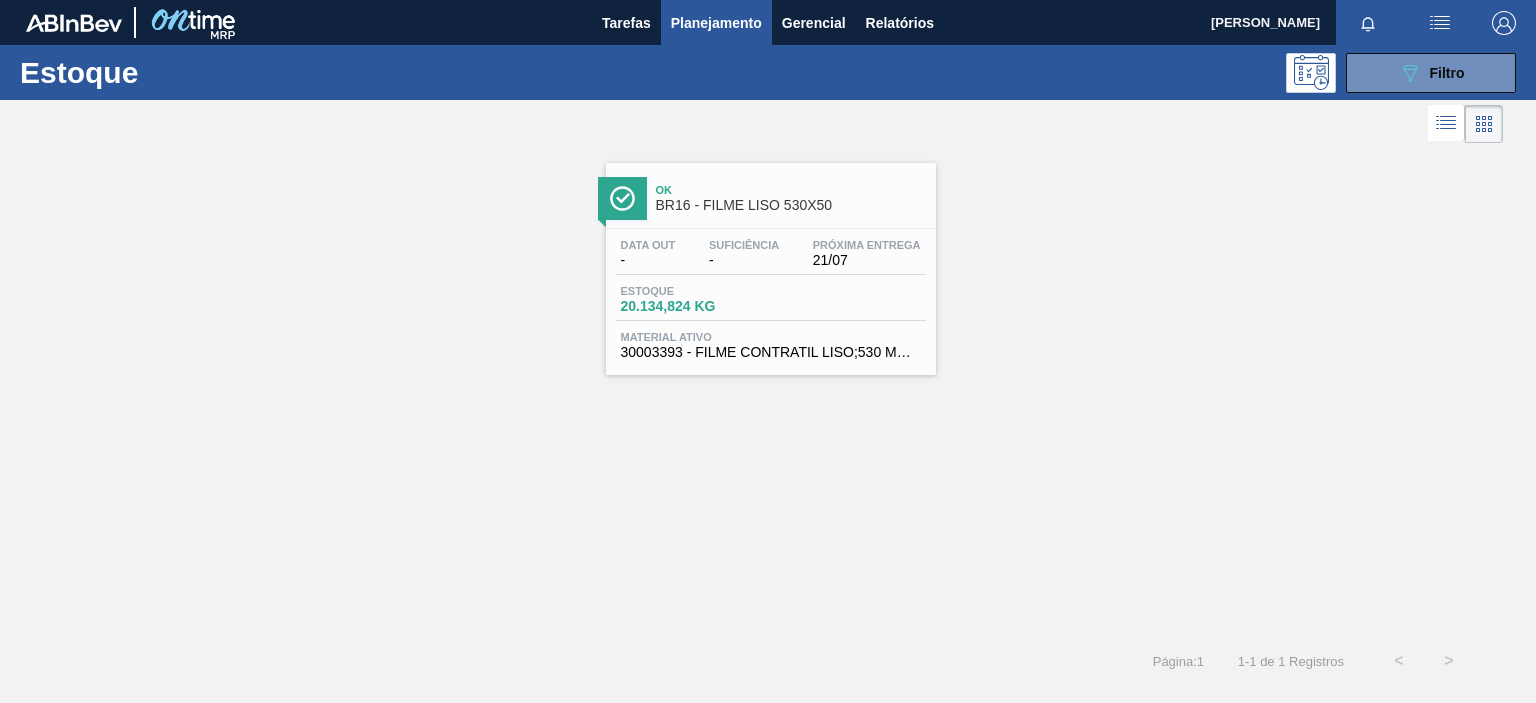 click on "-" at bounding box center (744, 260) 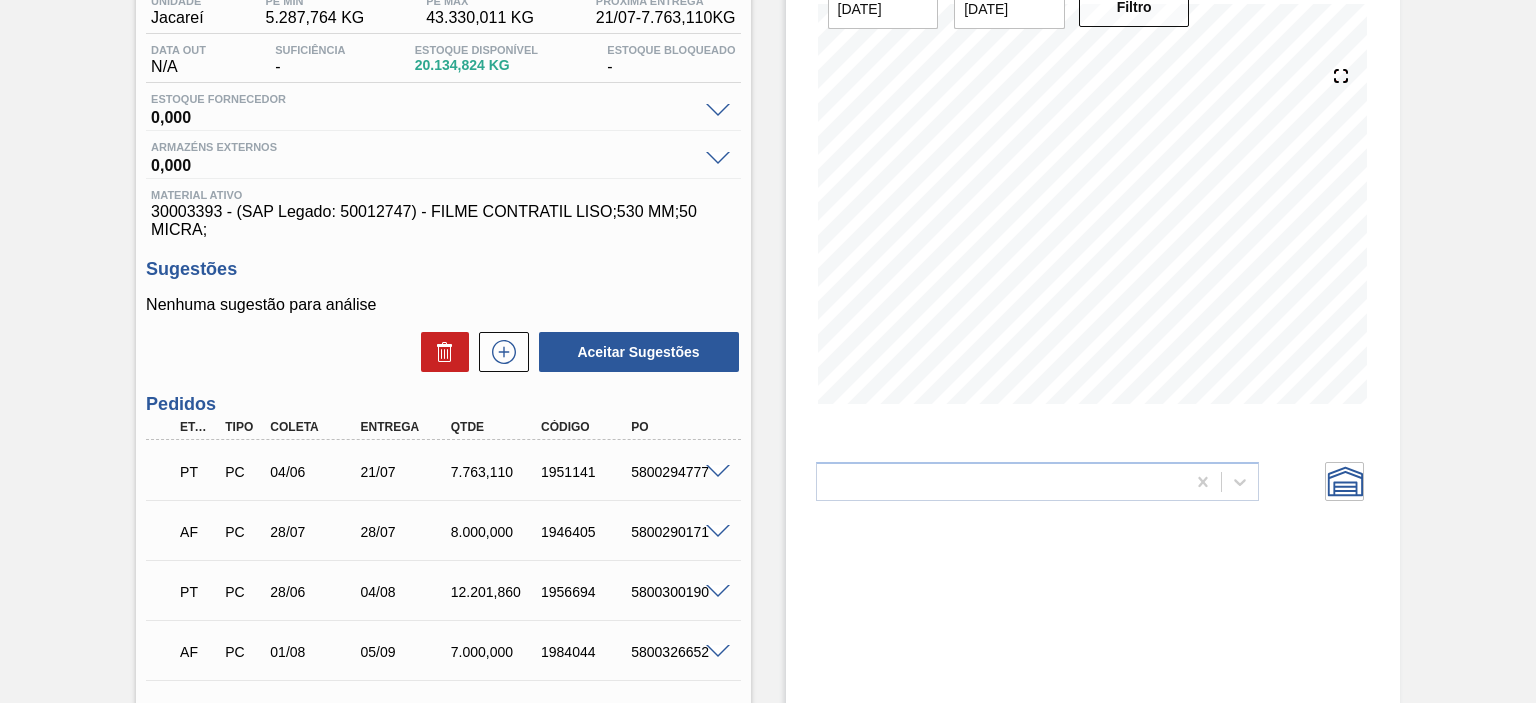 scroll, scrollTop: 0, scrollLeft: 0, axis: both 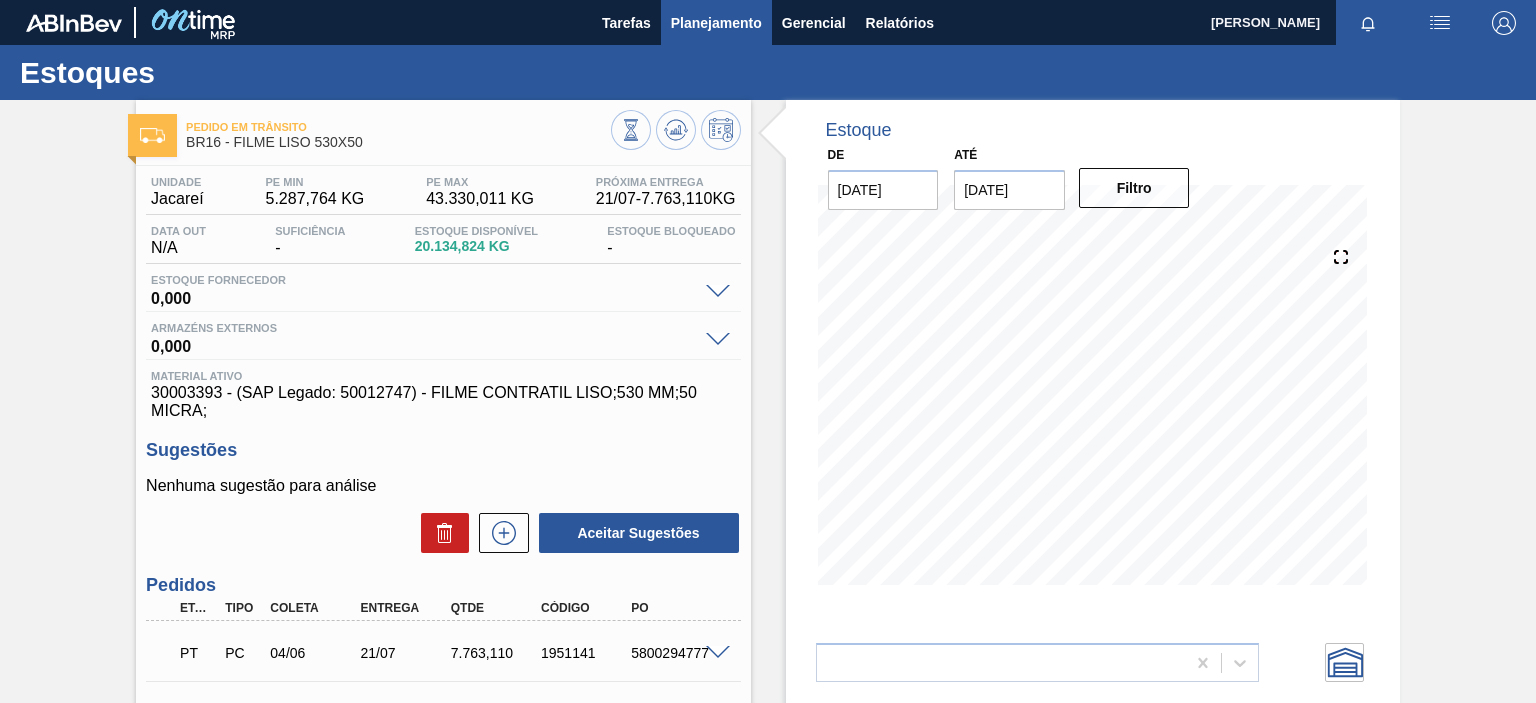 click on "Planejamento" at bounding box center [716, 23] 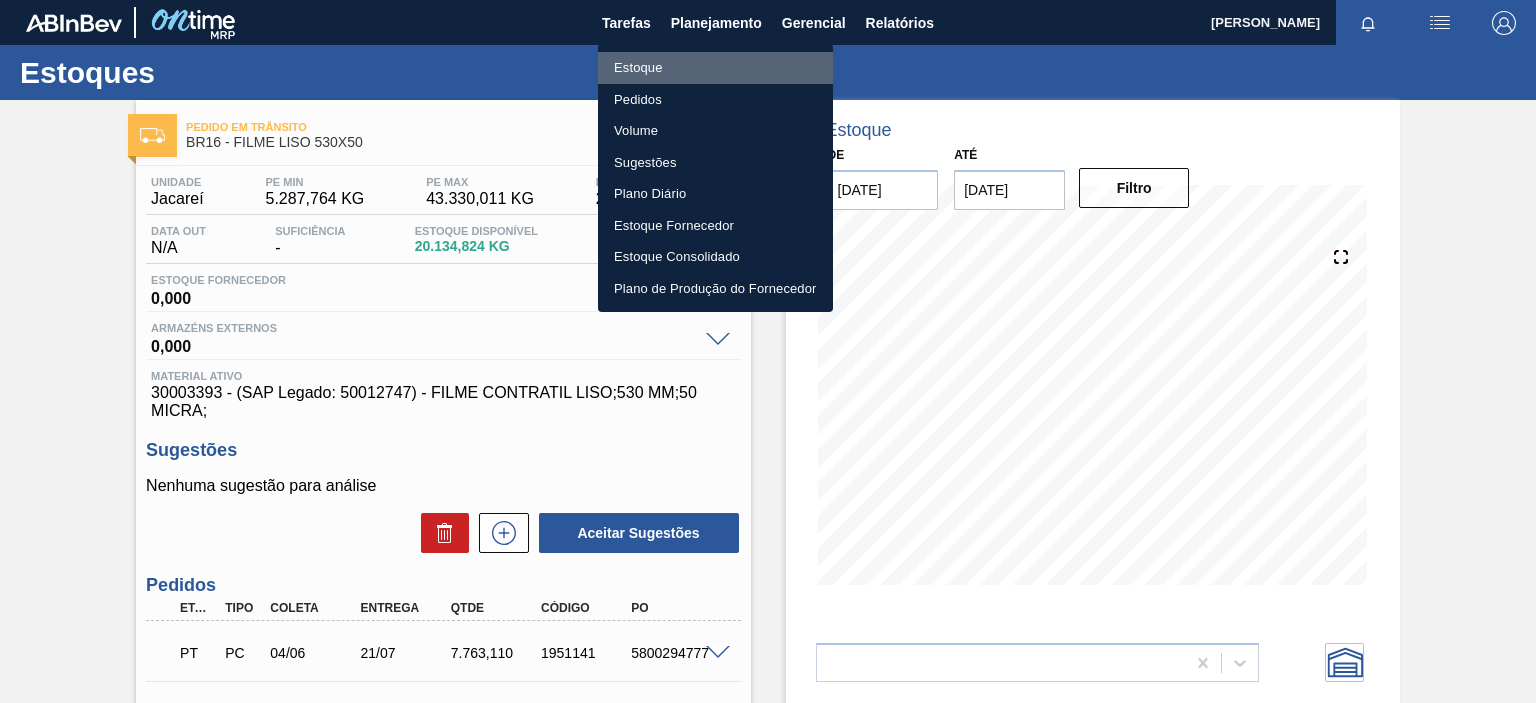 click on "Estoque" at bounding box center (715, 68) 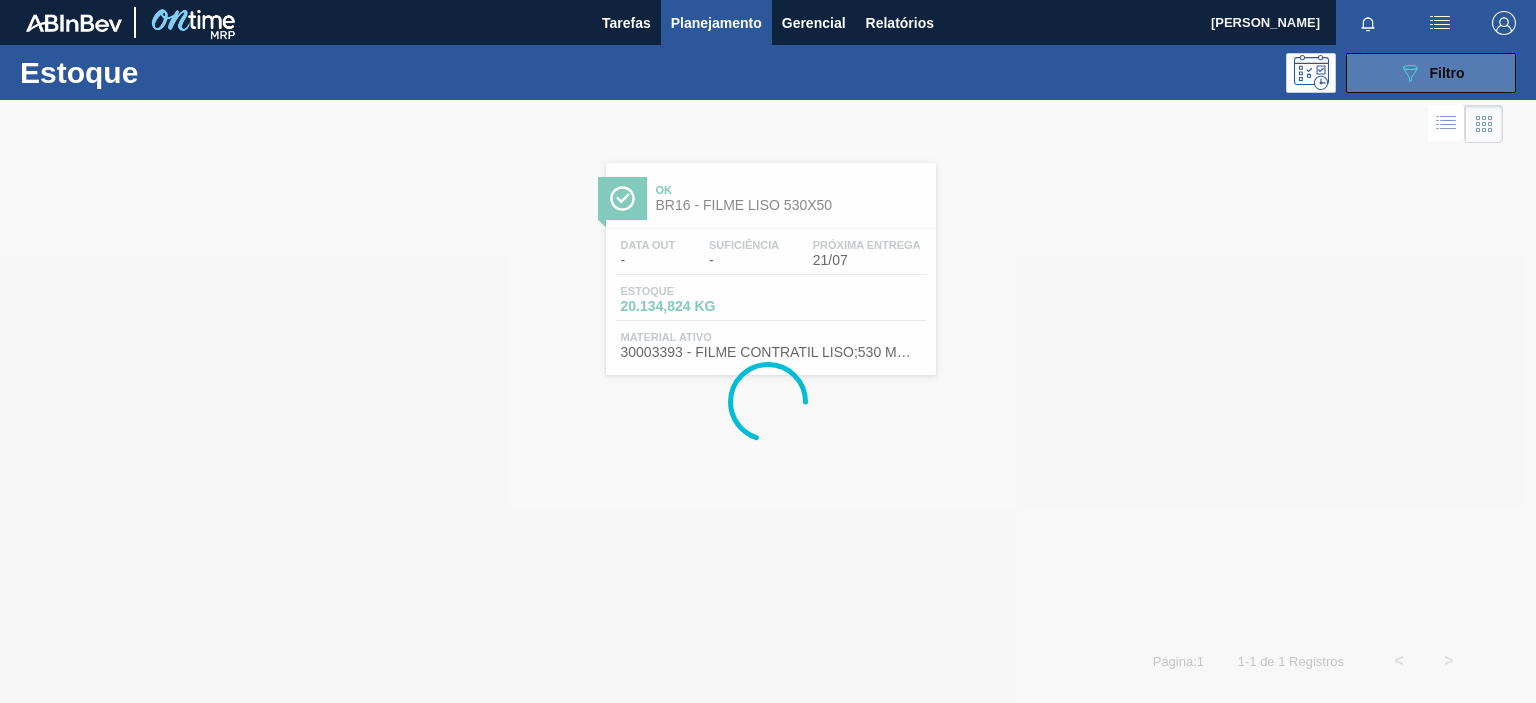 click on "Filtro" at bounding box center (1447, 73) 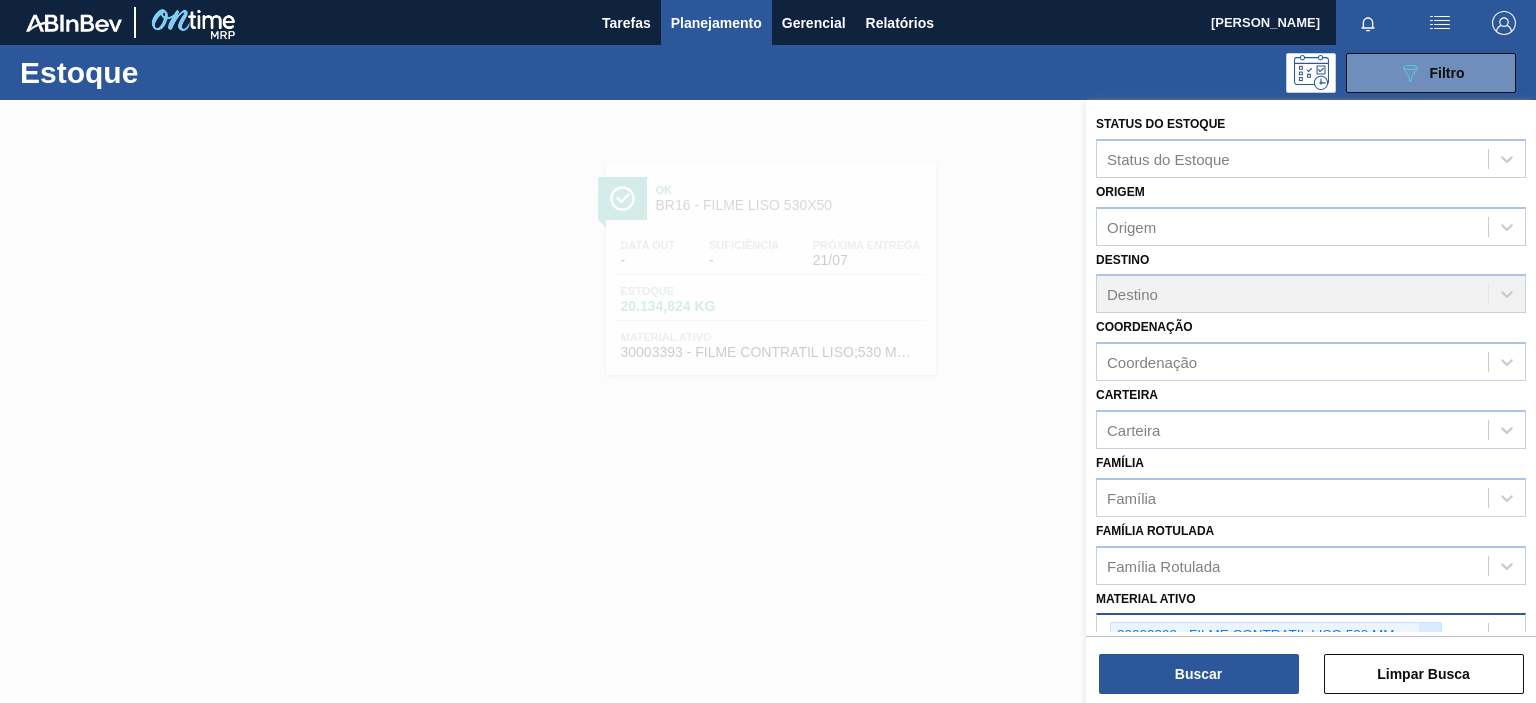 click 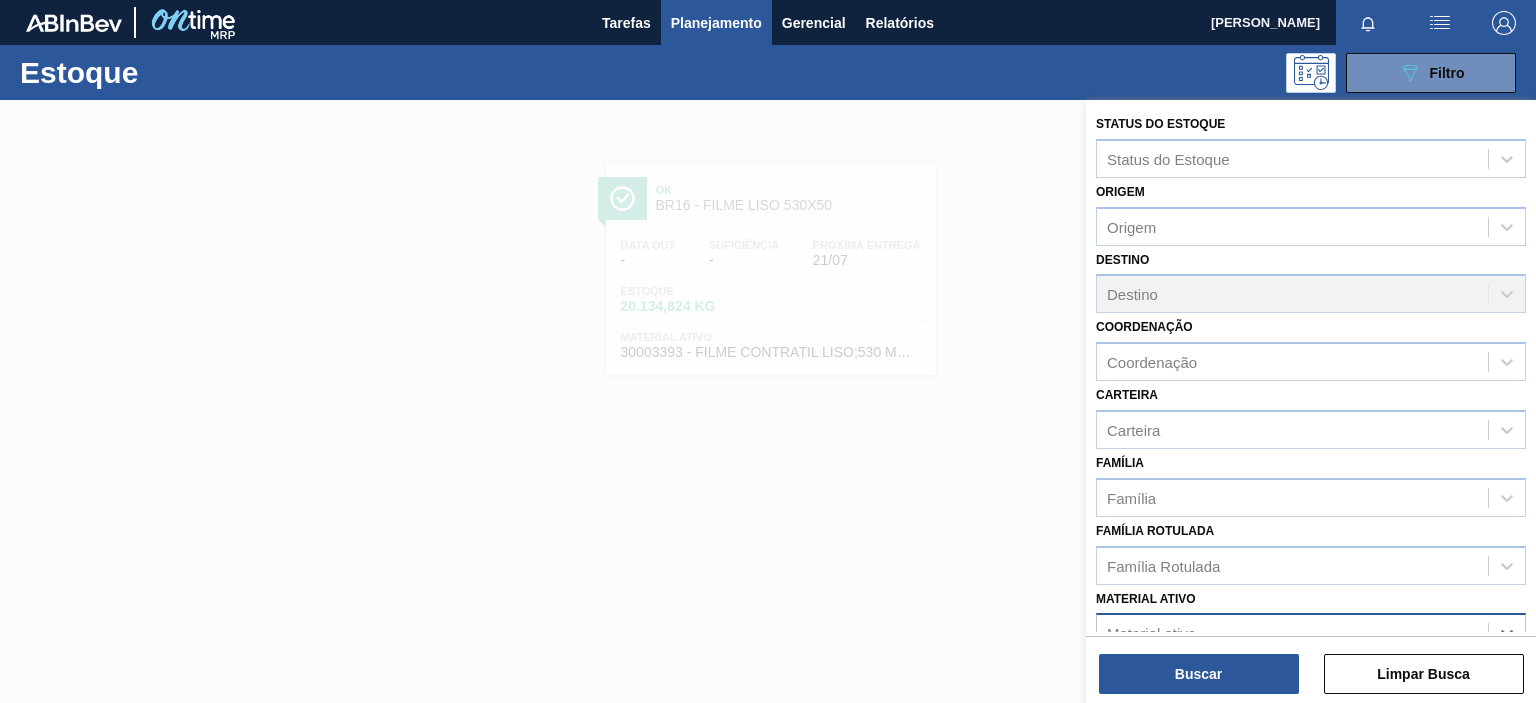 scroll, scrollTop: 247, scrollLeft: 0, axis: vertical 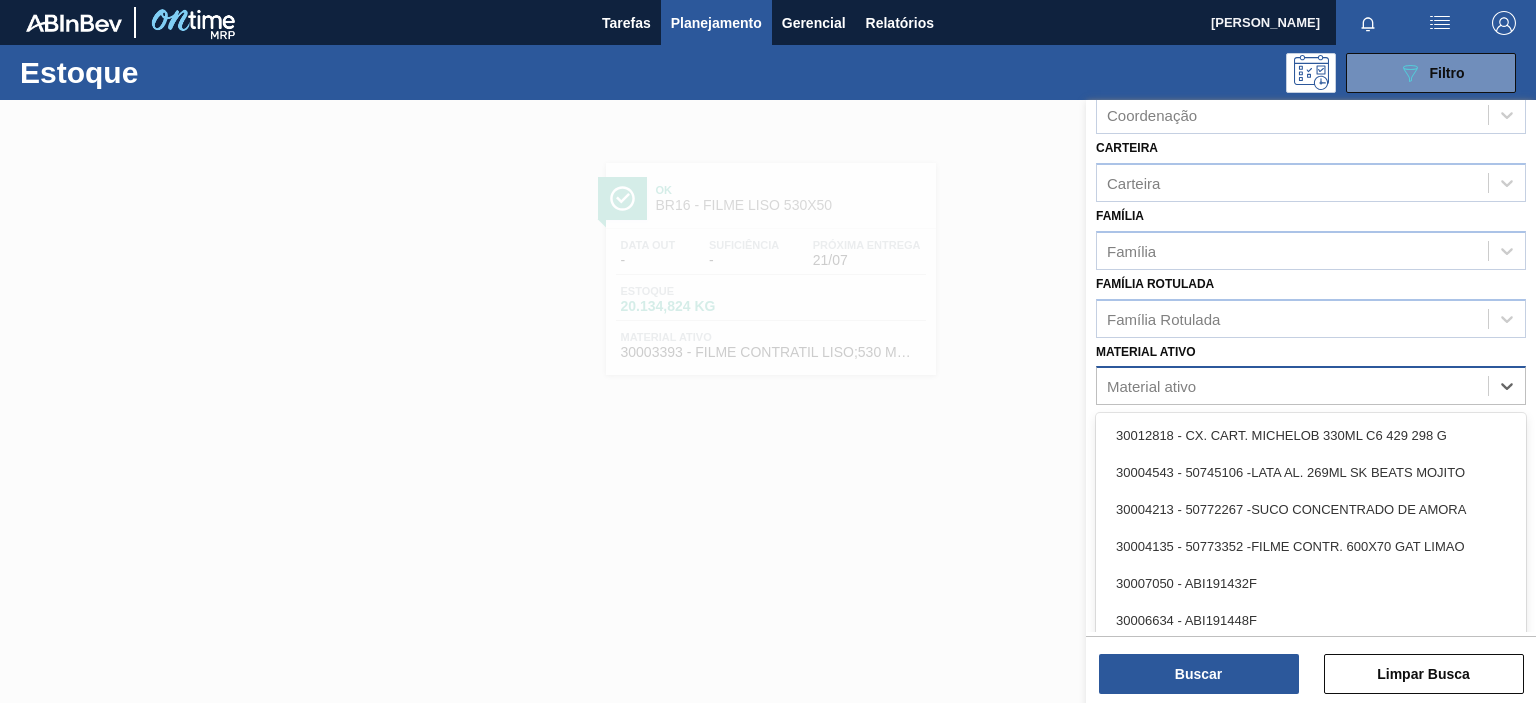 click on "Status do Estoque Status do Estoque Origem Origem Destino Destino Coordenação Coordenação Carteira Carteira Família Família Família Rotulada Família Rotulada Material ativo option 30003393 - FILME CONTRATIL LISO;530 MM;50 MICRA;, deselected. option 30012818 -  CX. CART. MICHELOB 330ML C6 429 298 G focused, 1 of 101. 101 results available. Use Up and Down to choose options, press Enter to select the currently focused option, press Escape to exit the menu, press Tab to select the option and exit the menu. Material ativo 30012818 -  CX. CART. MICHELOB 330ML C6 429 298 G 30004543 - 50745106 -LATA AL. 269ML SK BEATS MOJITO 30004213 - 50772267 -SUCO CONCENTRADO DE AMORA 30004135 - 50773352 -FILME CONTR. 600X70 GAT LIMAO 30007050 - ABI191432F 30006634 - ABI191448F 30006635 - ABI191449F 30018245 - ABI231655F 30018031 - ABI231673F 30019116 - ABI231677F 30010005 - ACESULFAME K;CAIXA;25 KG;; 30010100 - ACET ETILA; 30009649 - ACIDO CÍTRICO ANIDRO 30018173 - ACIDO CITRICO ANIDRO BBLEND 30003513 - ACUCAR;CRISTAL;;" at bounding box center (1311, 245) 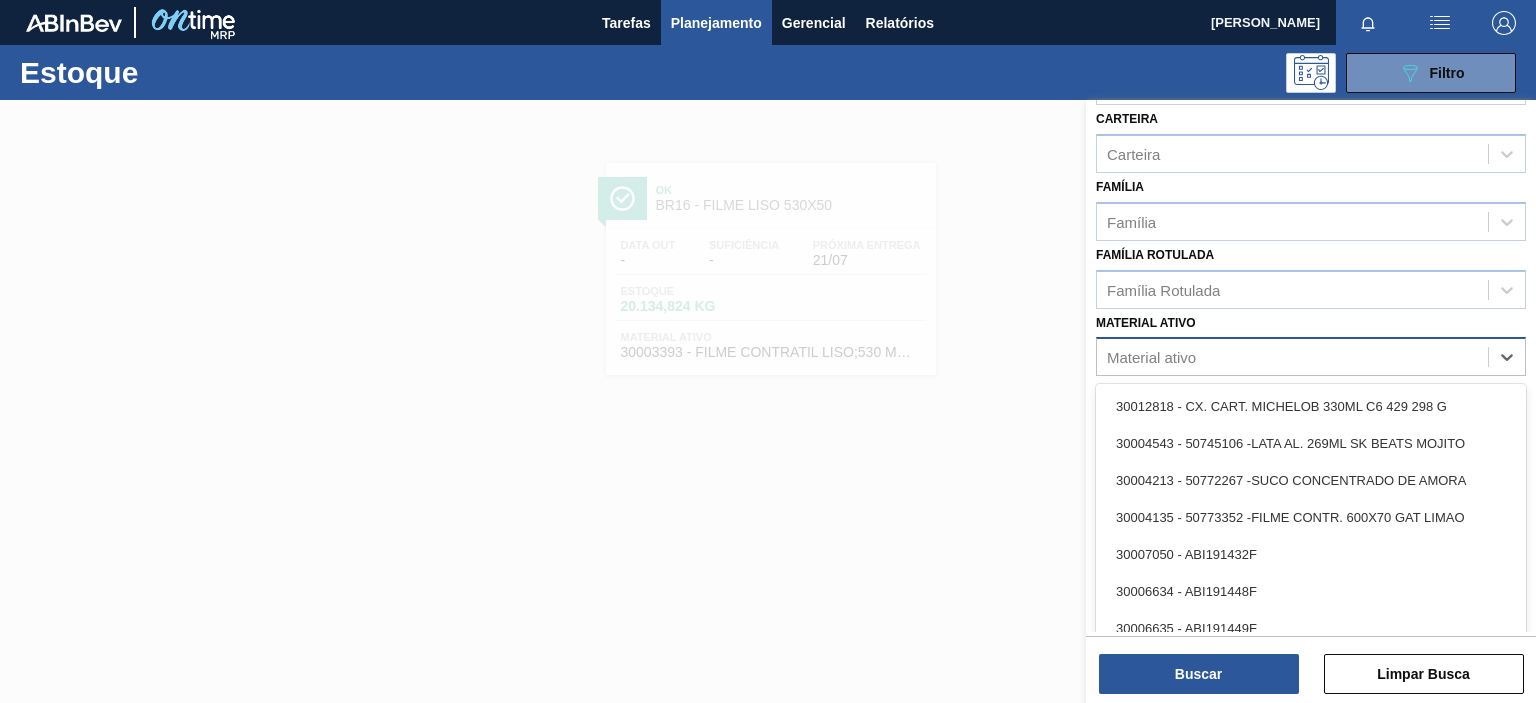paste on "30007850" 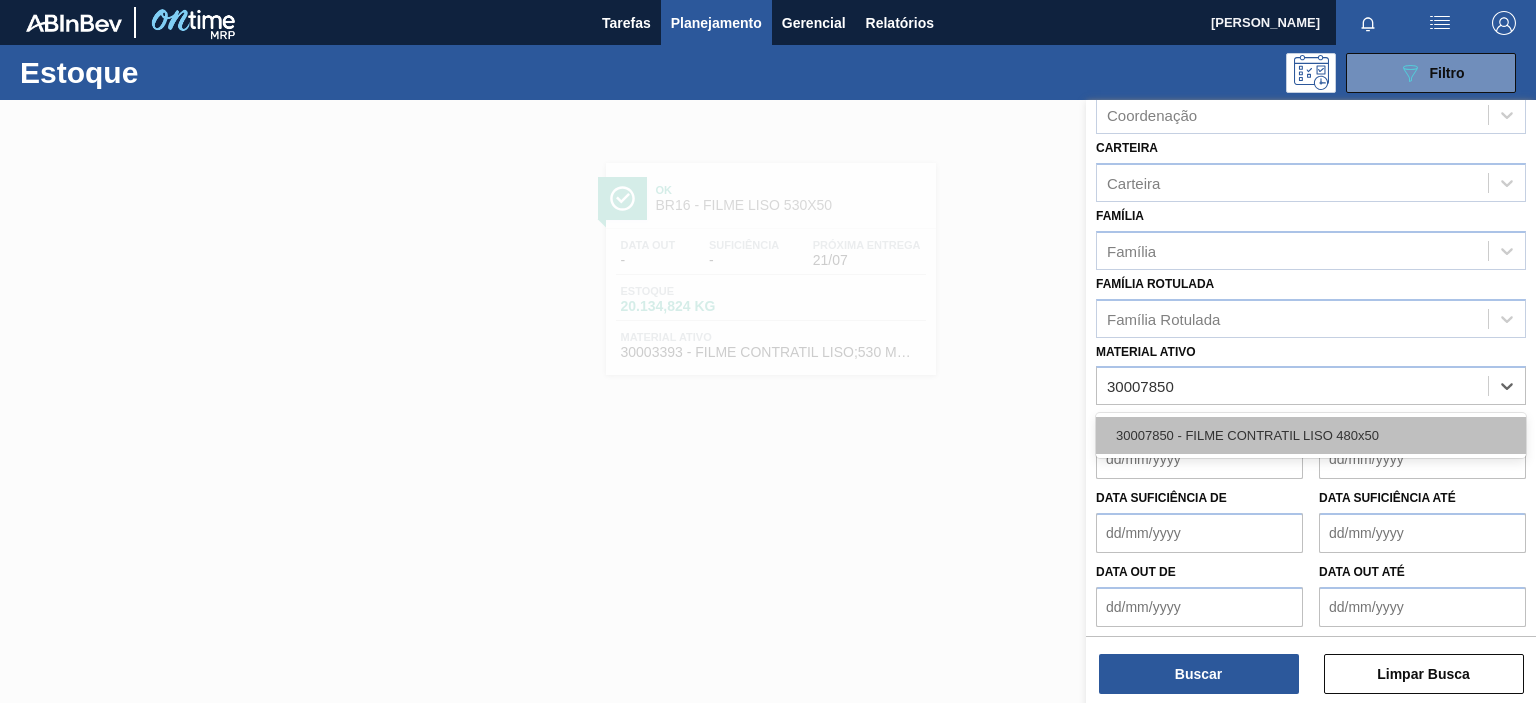 click on "30007850 - FILME CONTRATIL LISO 480x50" at bounding box center (1311, 435) 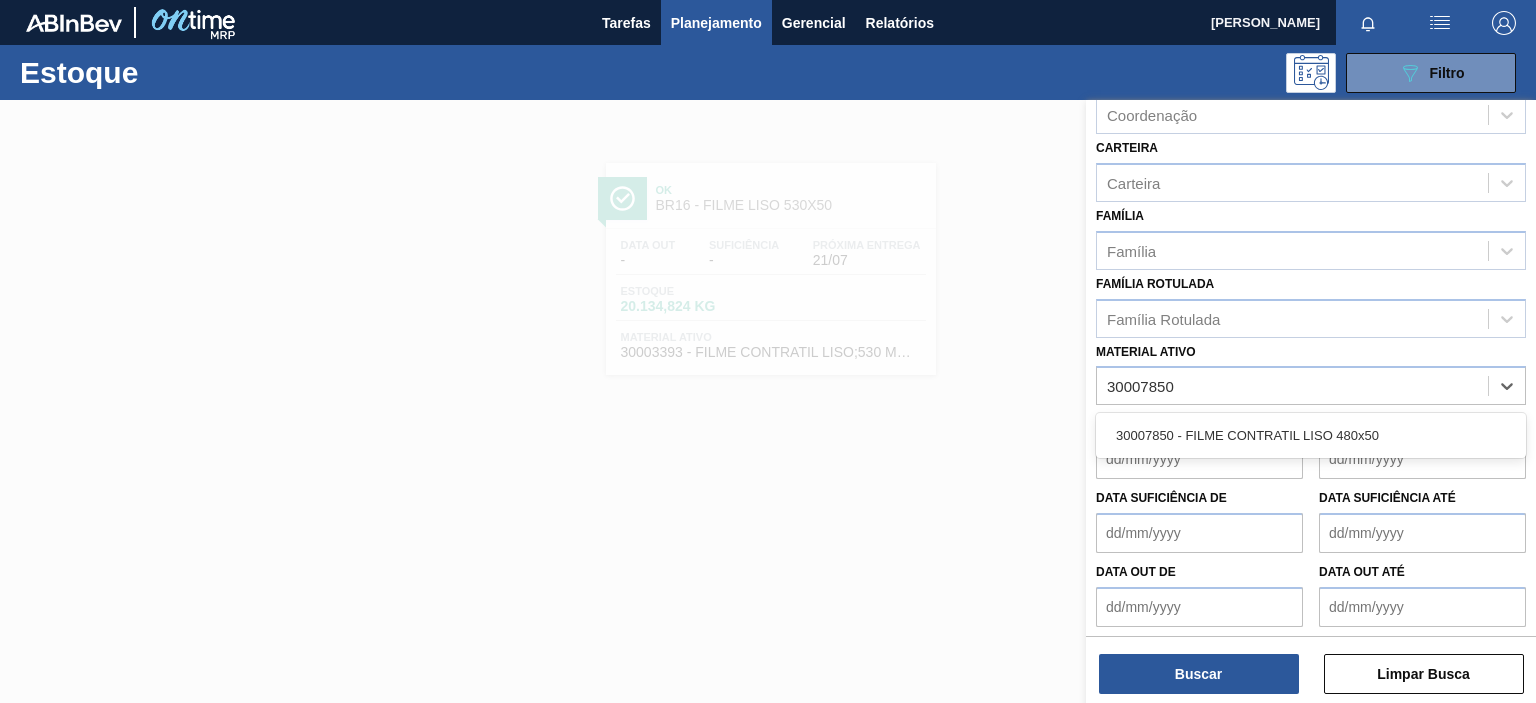 type 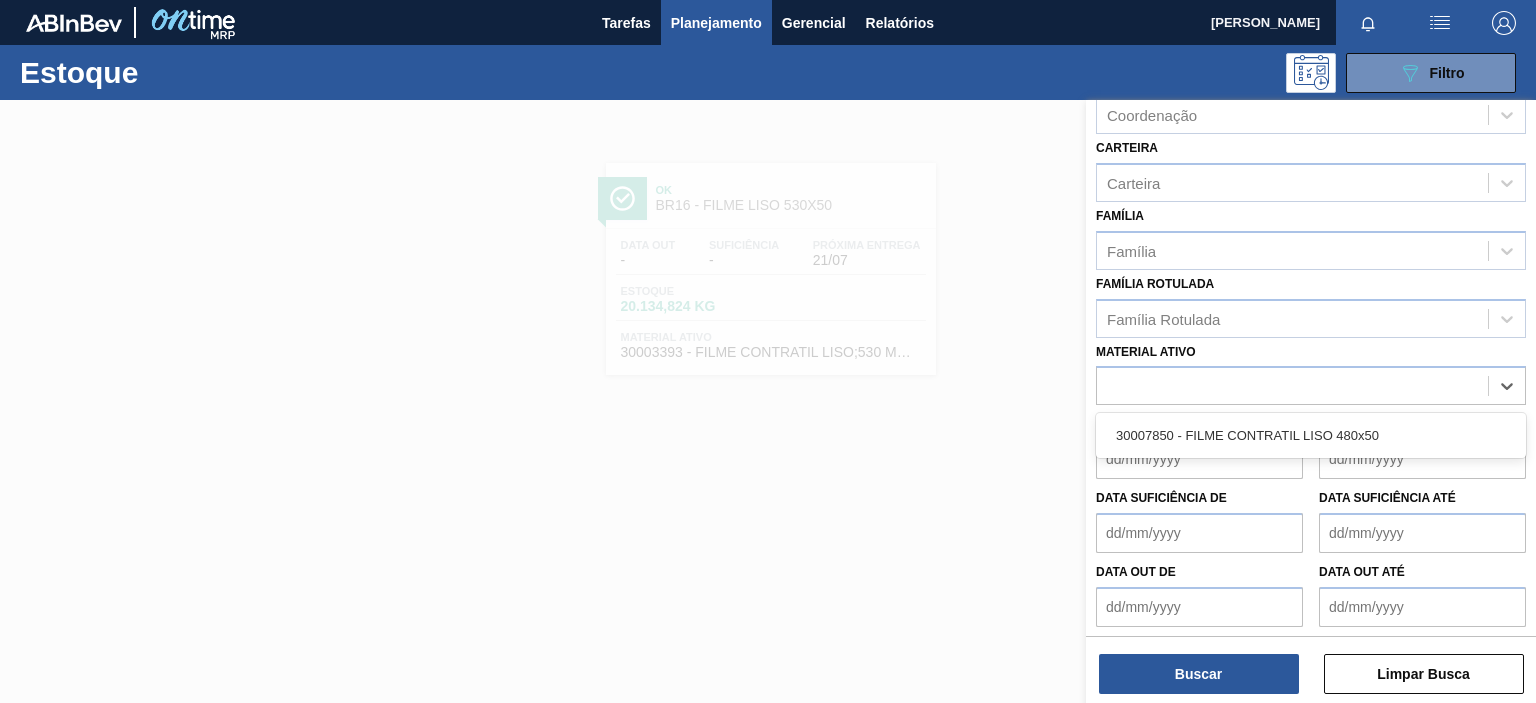 scroll, scrollTop: 251, scrollLeft: 0, axis: vertical 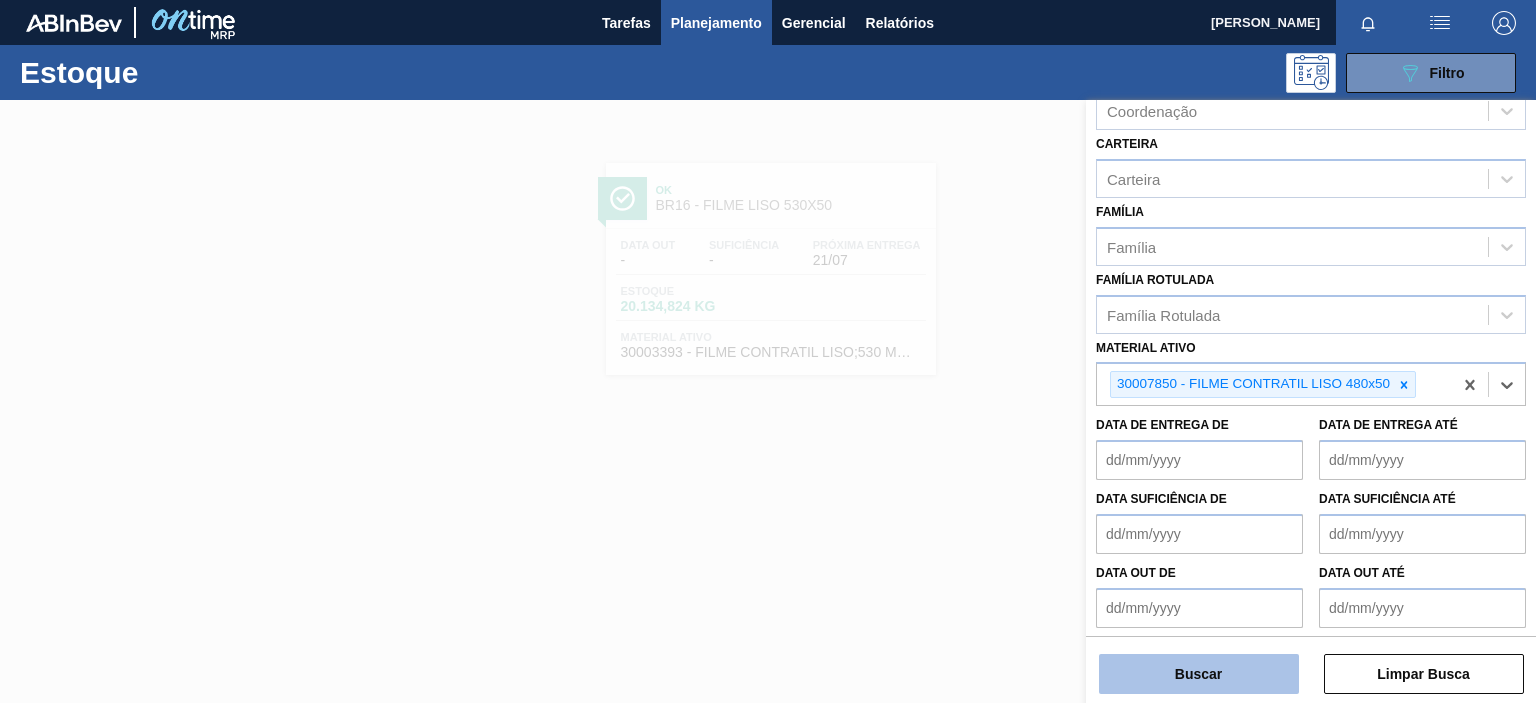 click on "Buscar" at bounding box center (1199, 674) 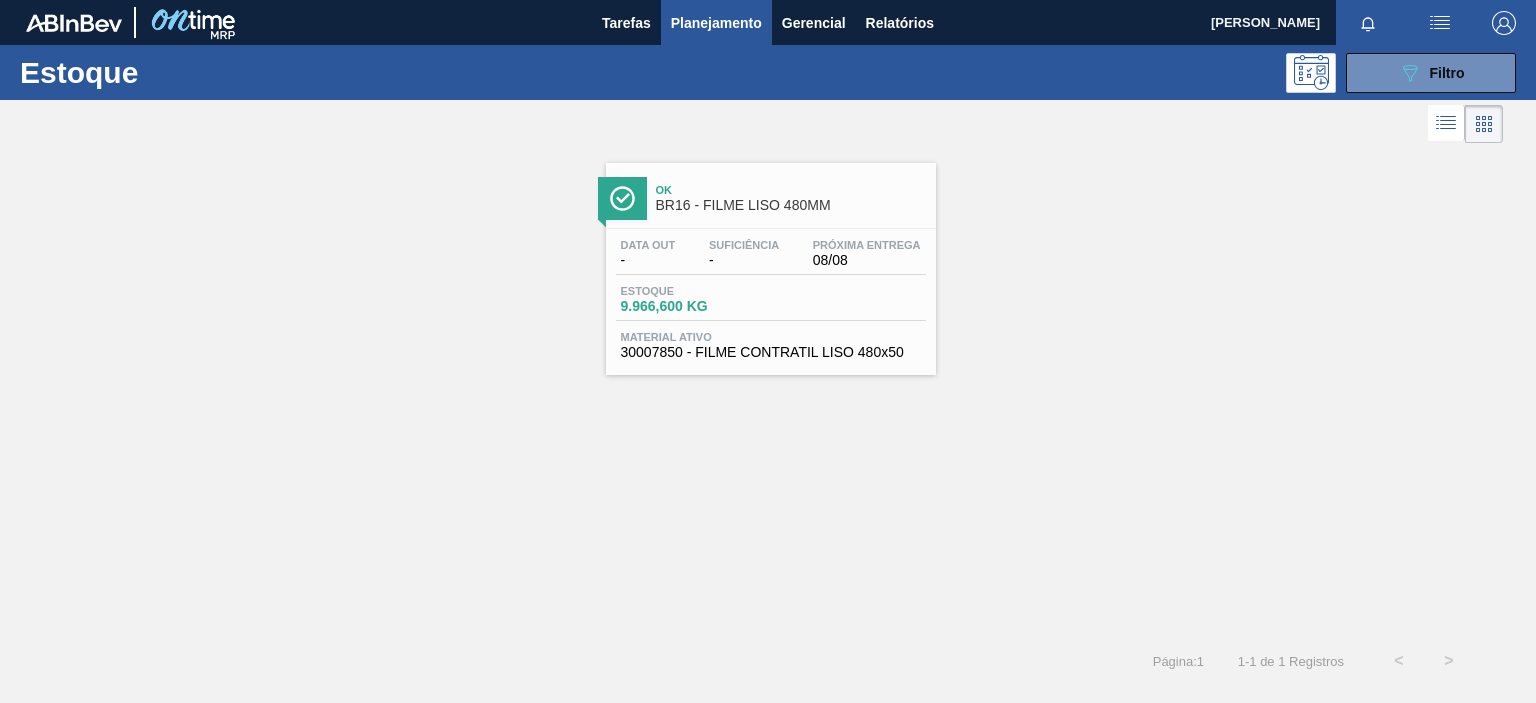 click on "Estoque 9.966,600 KG" at bounding box center [771, 303] 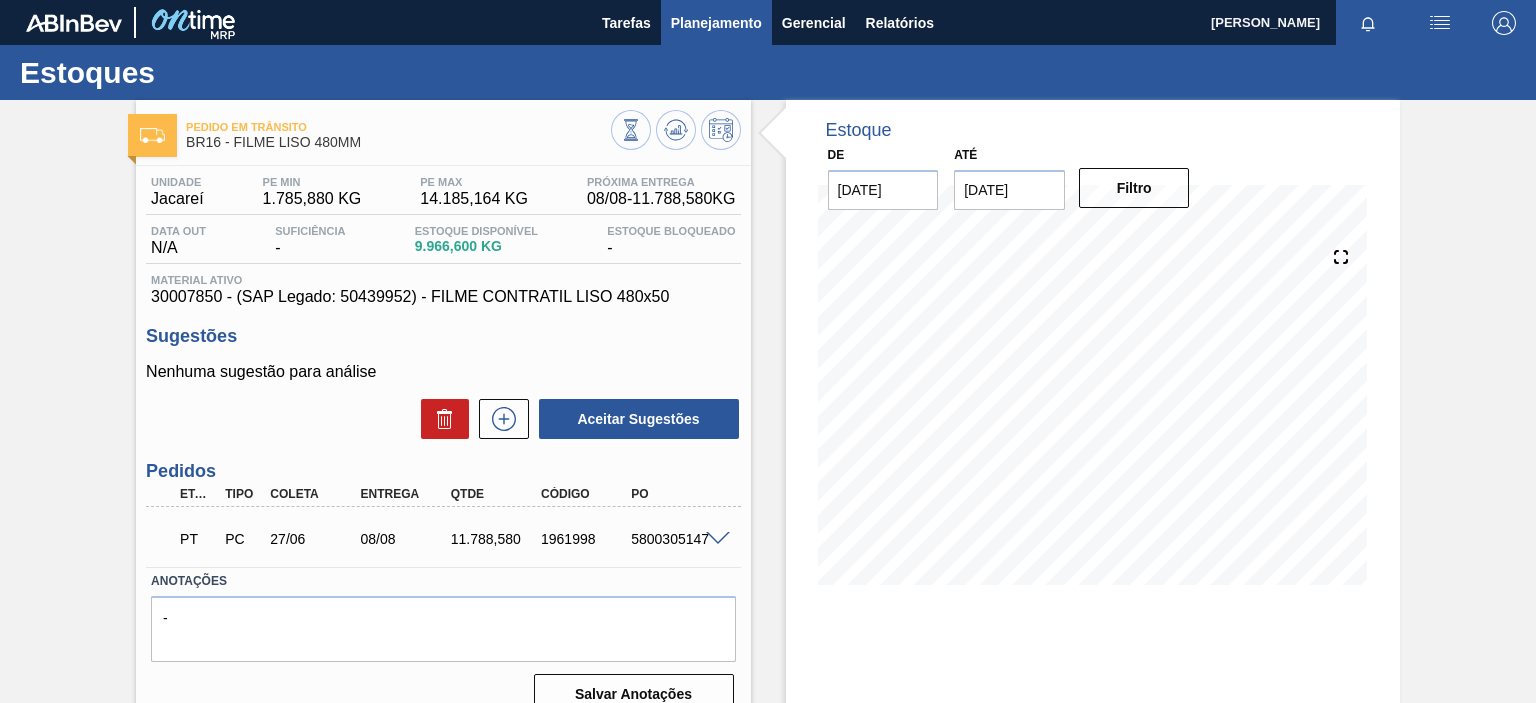 click on "Planejamento" at bounding box center [716, 23] 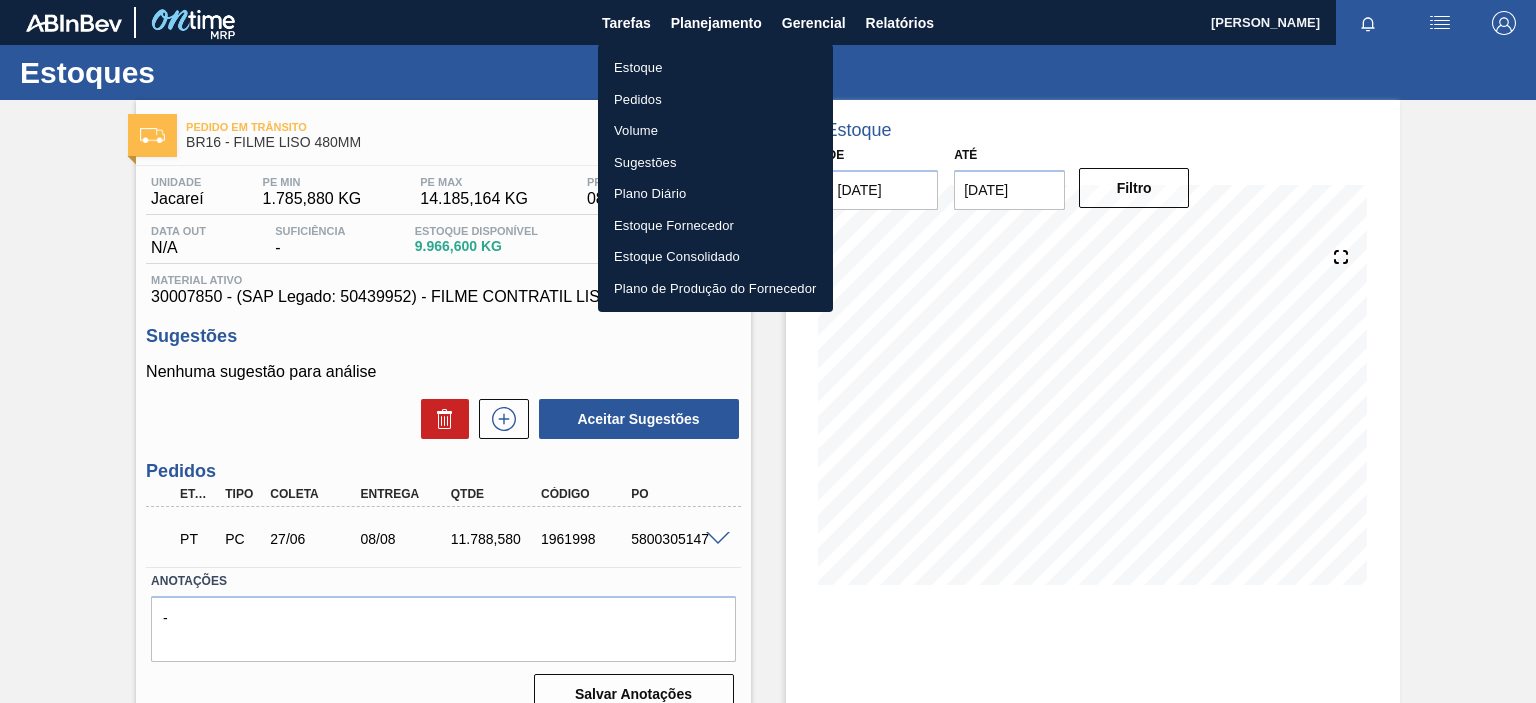 click on "Estoque" at bounding box center (715, 68) 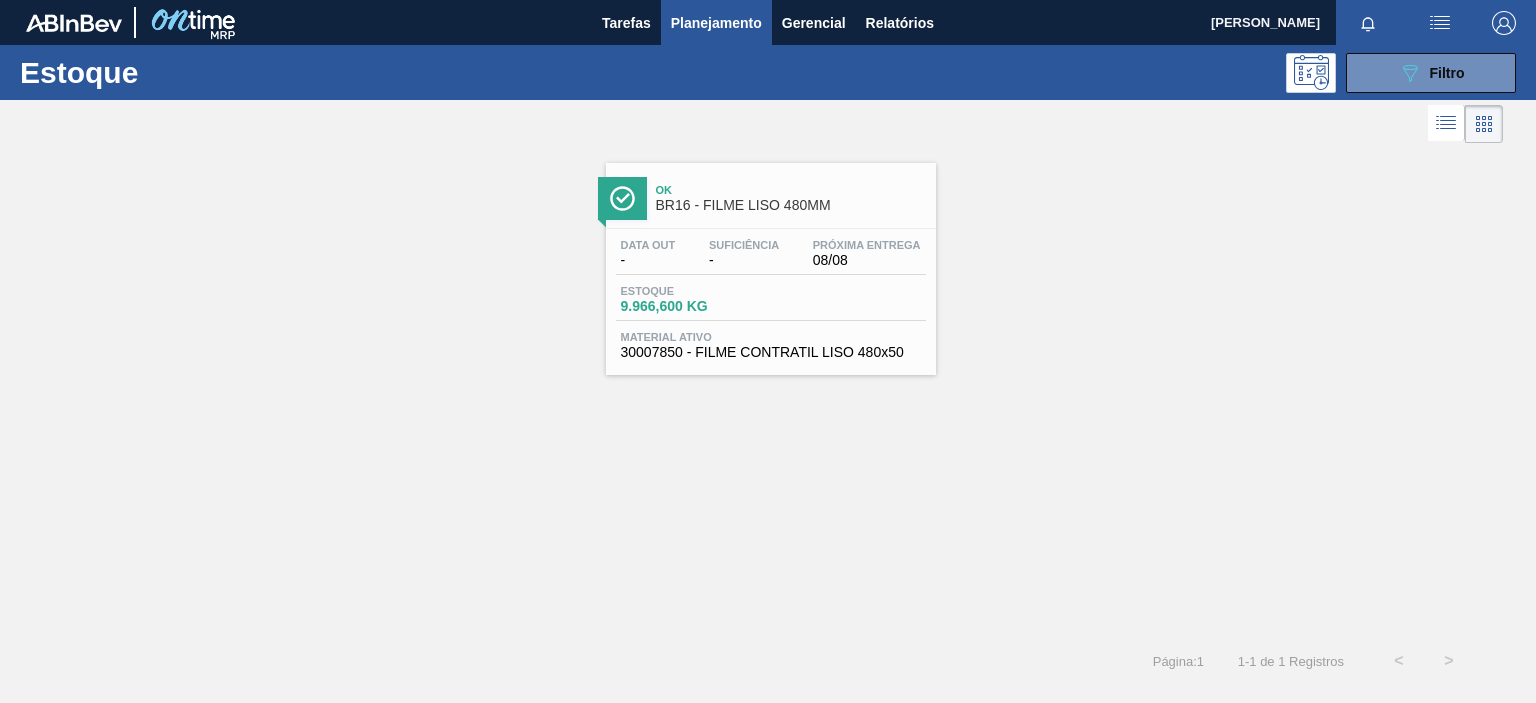 drag, startPoint x: 1385, startPoint y: 62, endPoint x: 1500, endPoint y: 265, distance: 233.31096 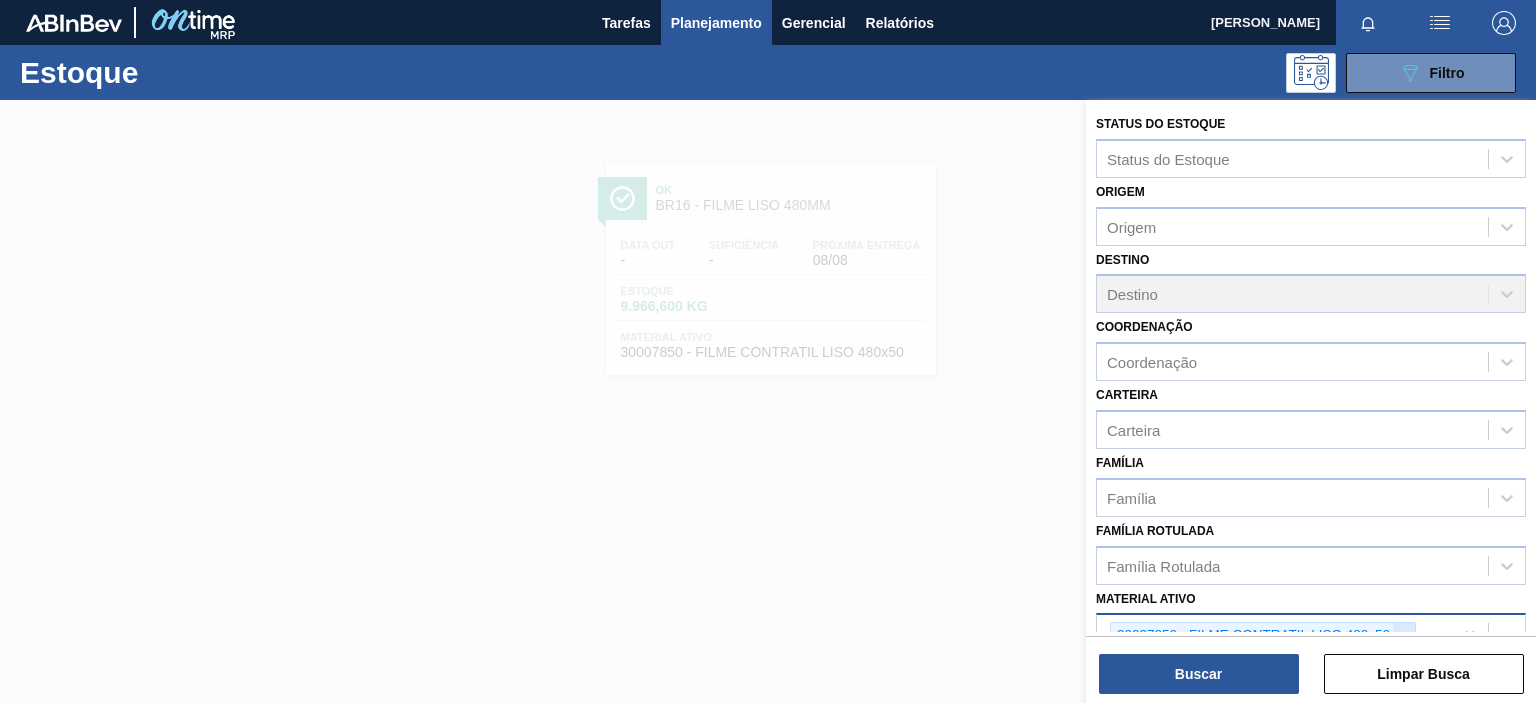 click 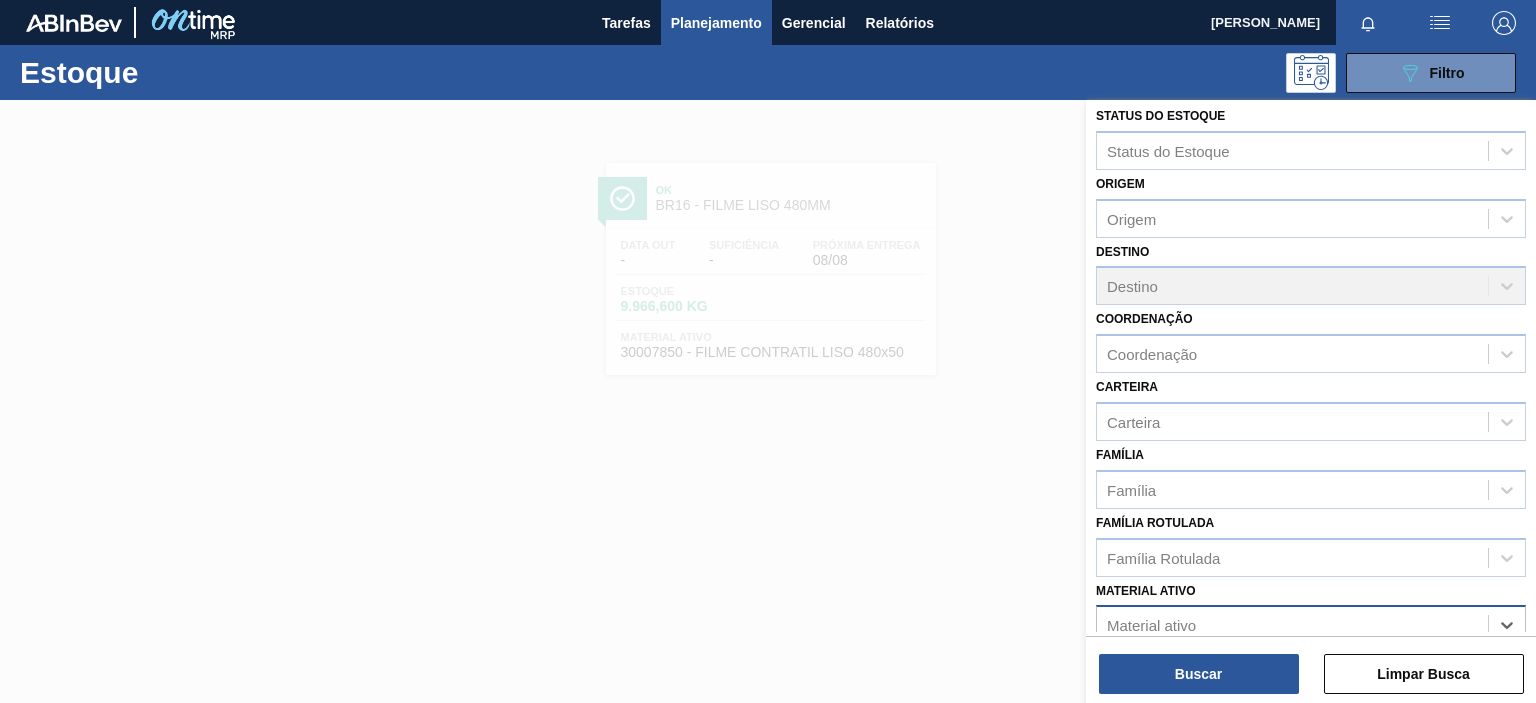 scroll, scrollTop: 108, scrollLeft: 0, axis: vertical 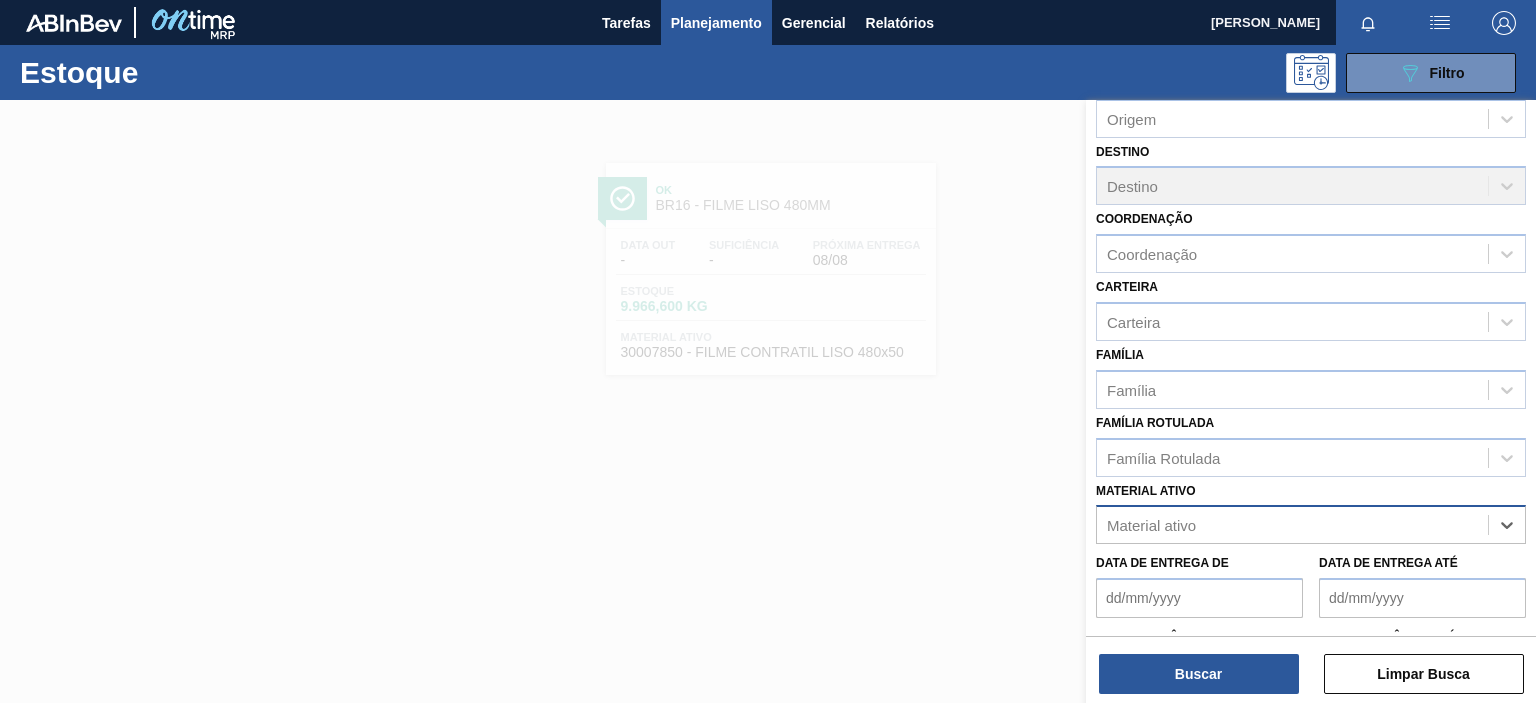 paste on "30003617" 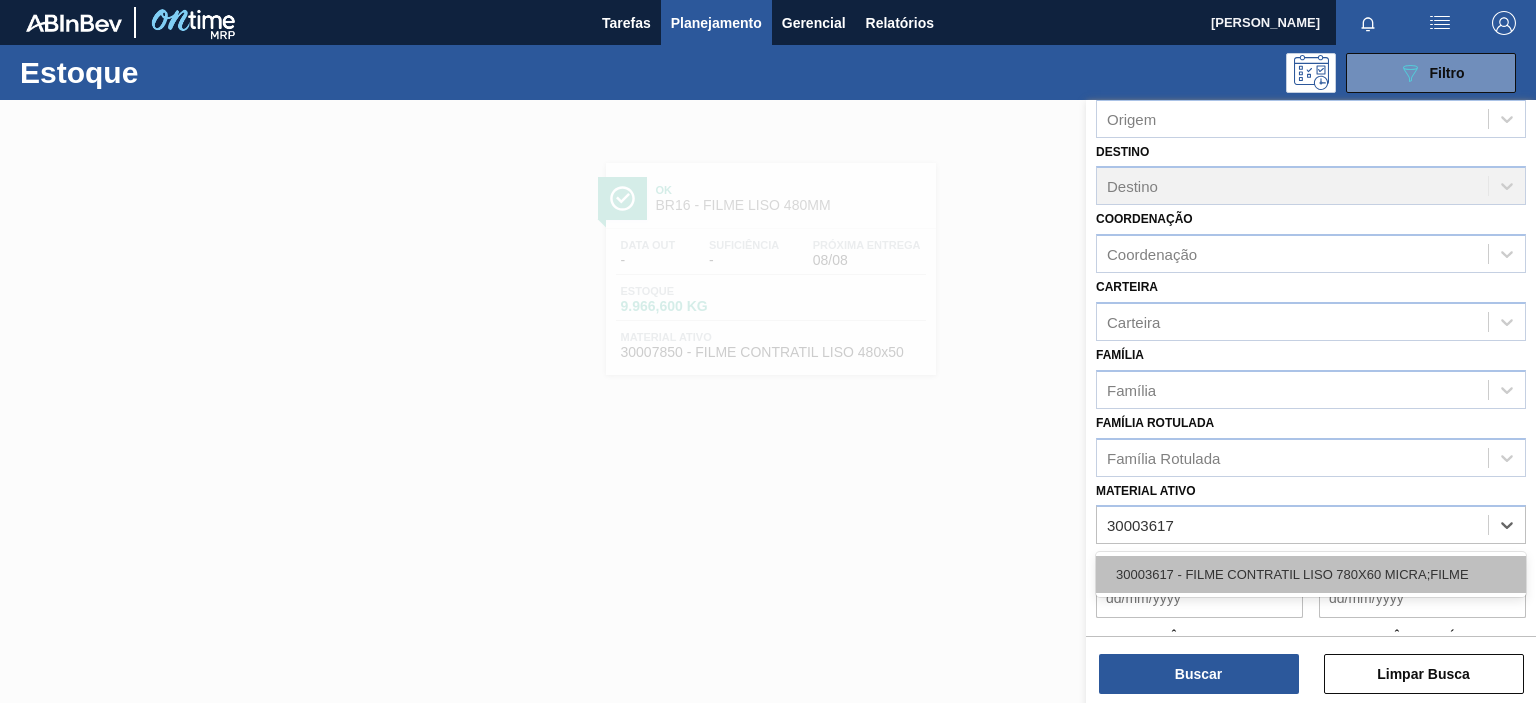 click on "30003617 - FILME CONTRATIL LISO 780X60 MICRA;FILME" at bounding box center [1311, 574] 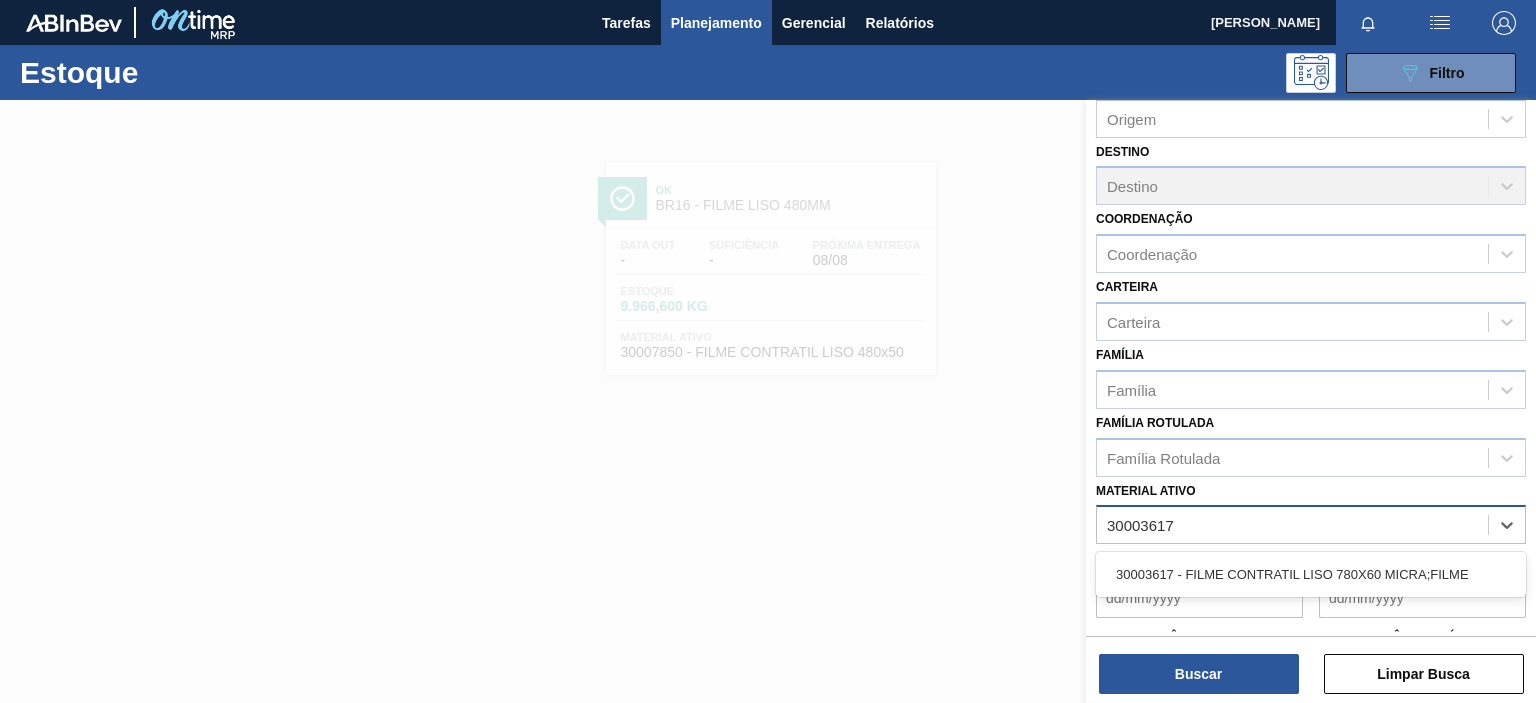 type 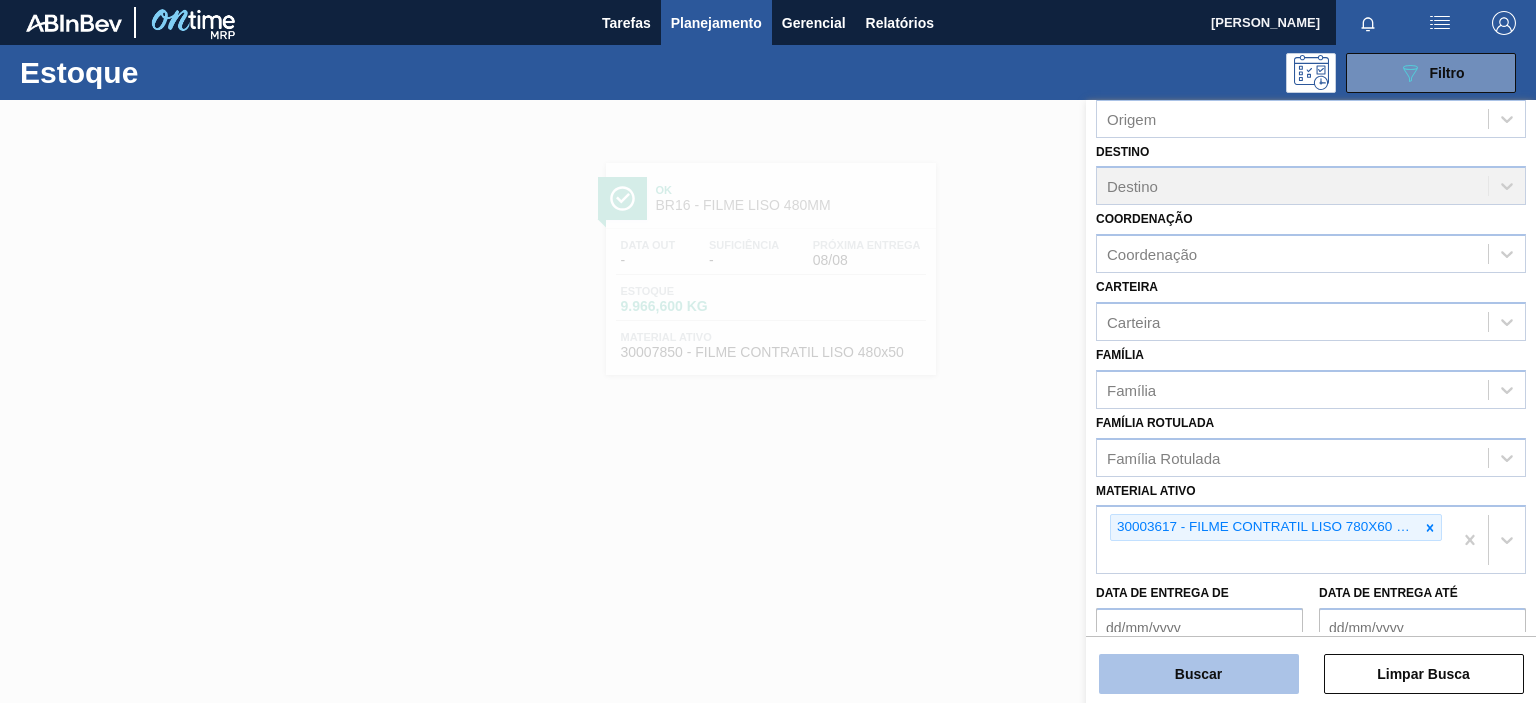 click on "Buscar" at bounding box center (1199, 674) 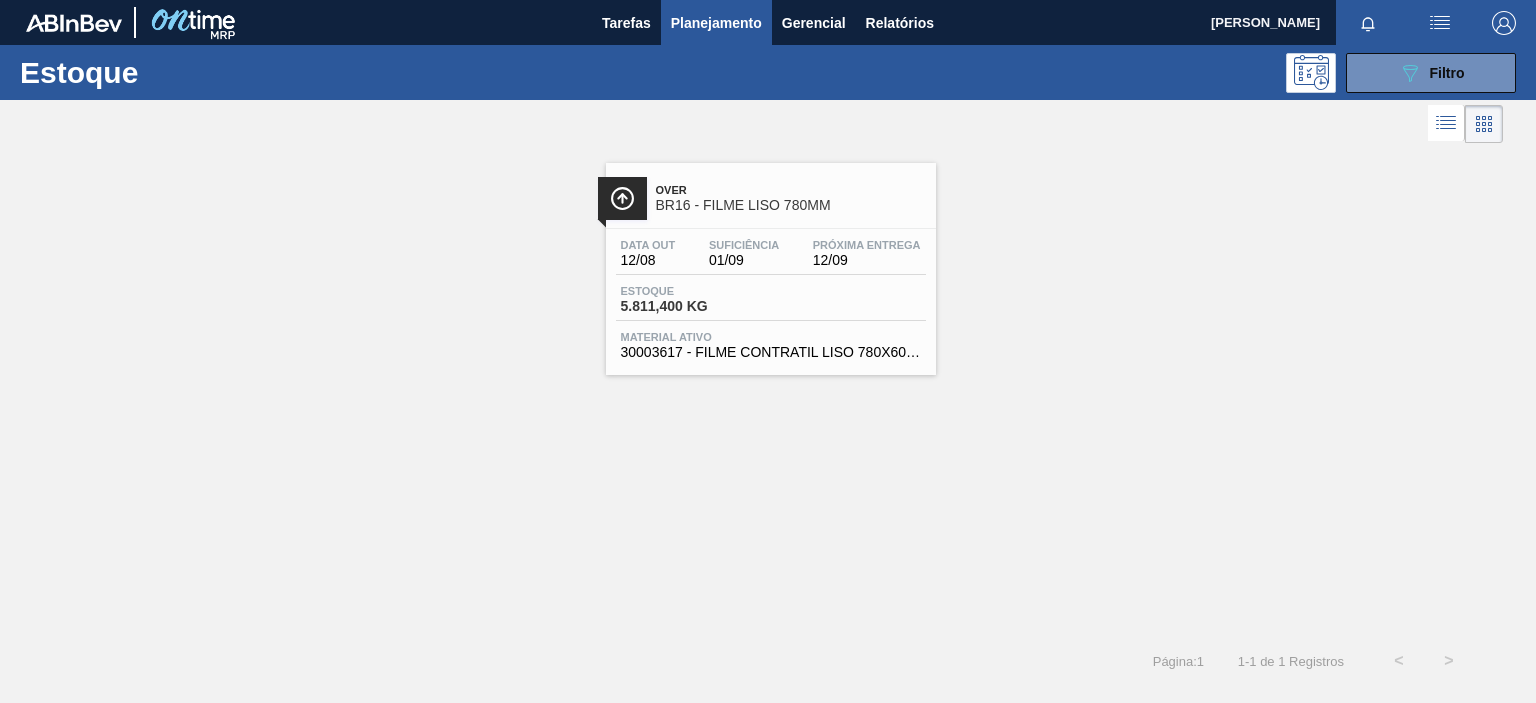 click on "Estoque 5.811,400 KG" at bounding box center (771, 303) 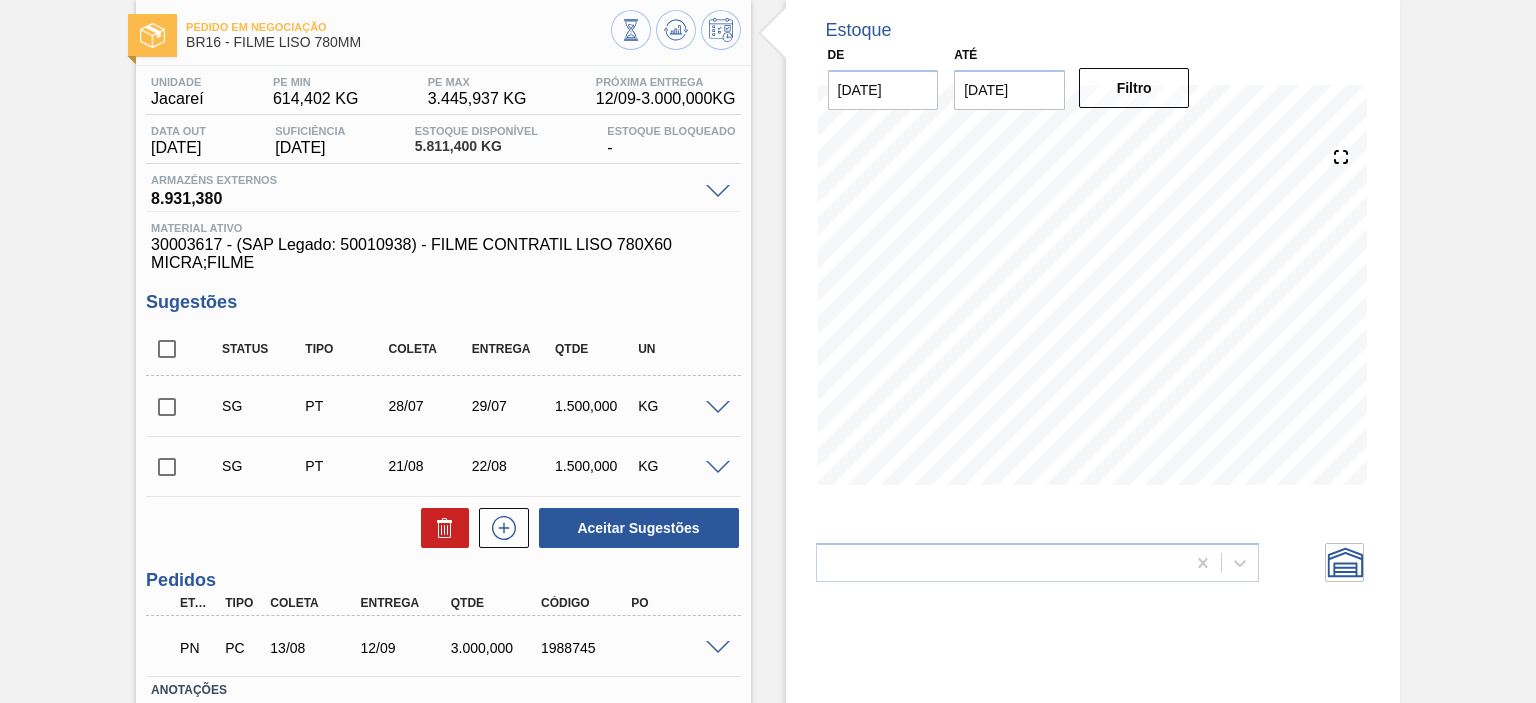 scroll, scrollTop: 236, scrollLeft: 0, axis: vertical 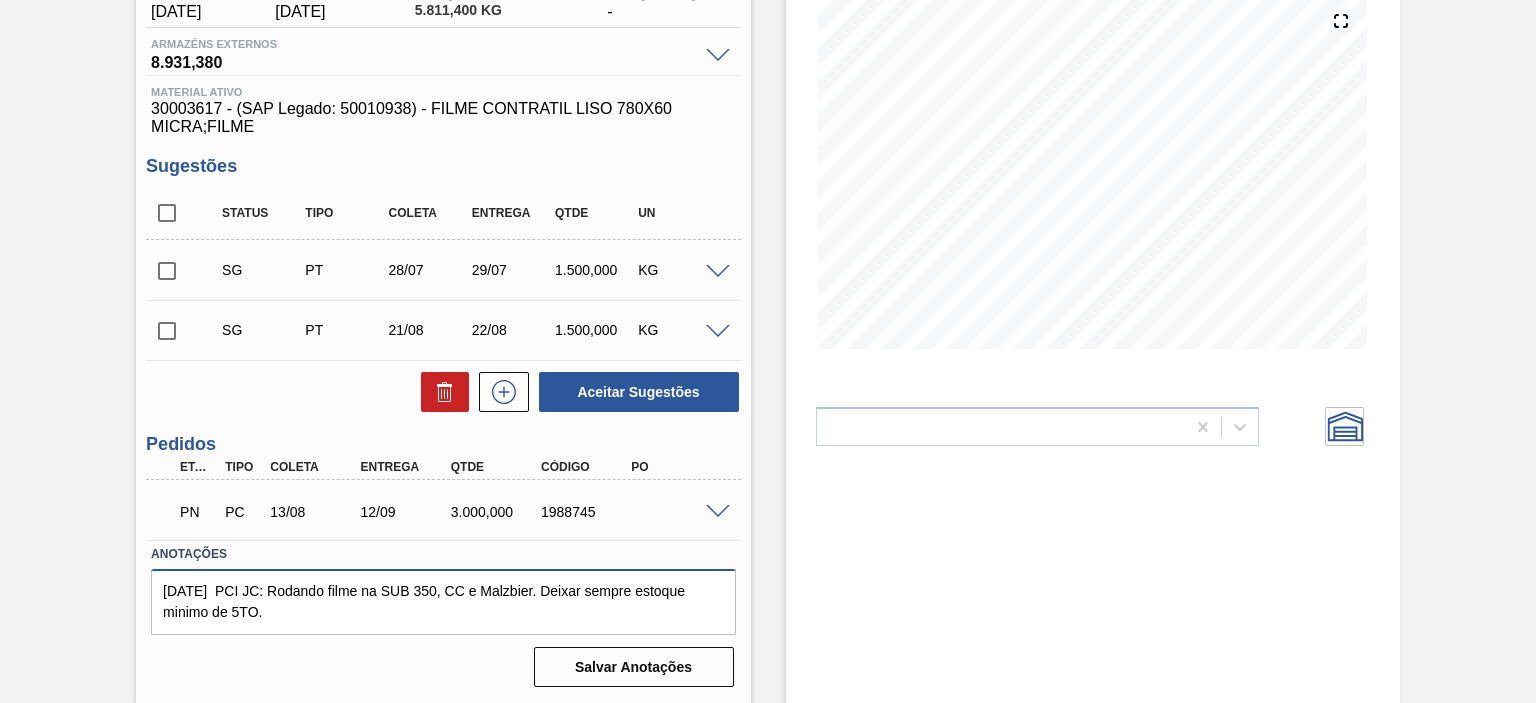 click on "[DATE]  PCI JC: Rodando filme na SUB 350, CC e Malzbier. Deixar sempre estoque minimo de 5TO." at bounding box center [443, 602] 